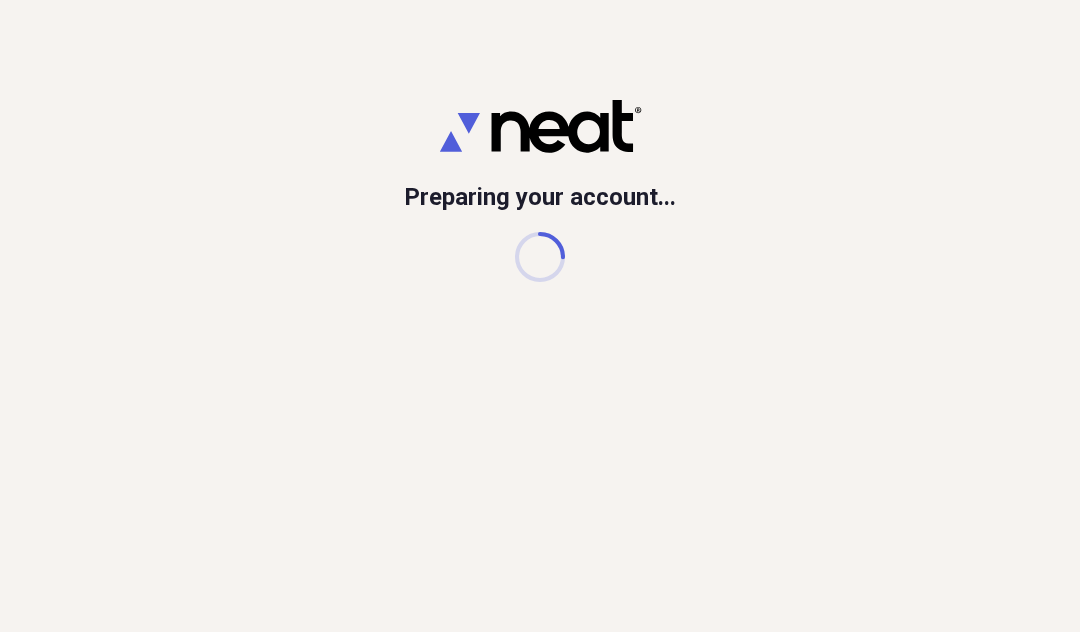 scroll, scrollTop: 0, scrollLeft: 0, axis: both 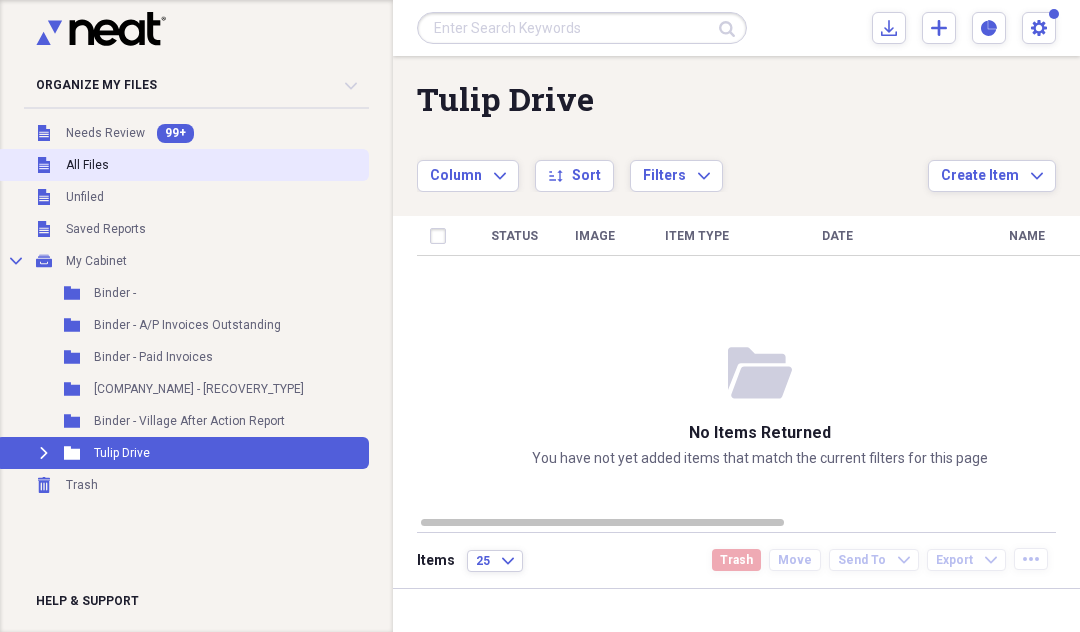click on "Unfiled All Files" at bounding box center (182, 165) 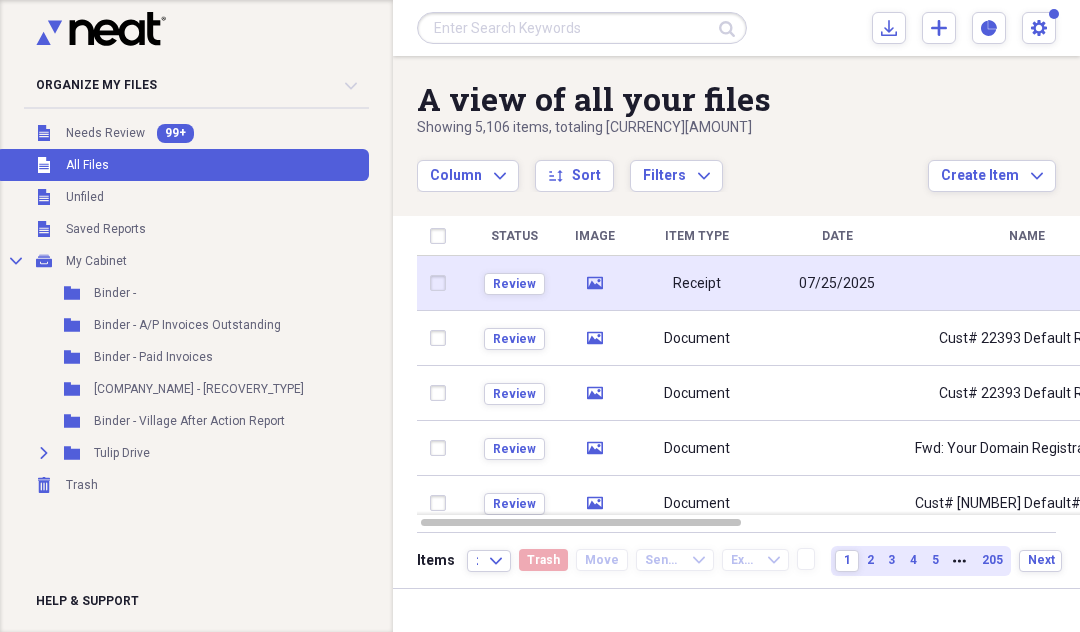 click at bounding box center (442, 283) 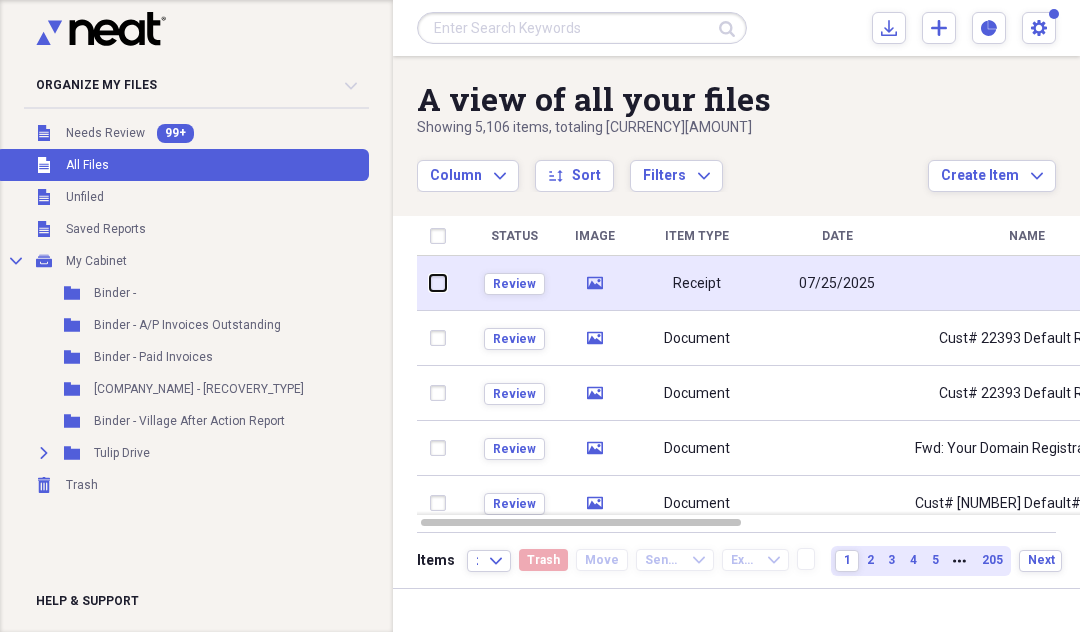 click at bounding box center (430, 283) 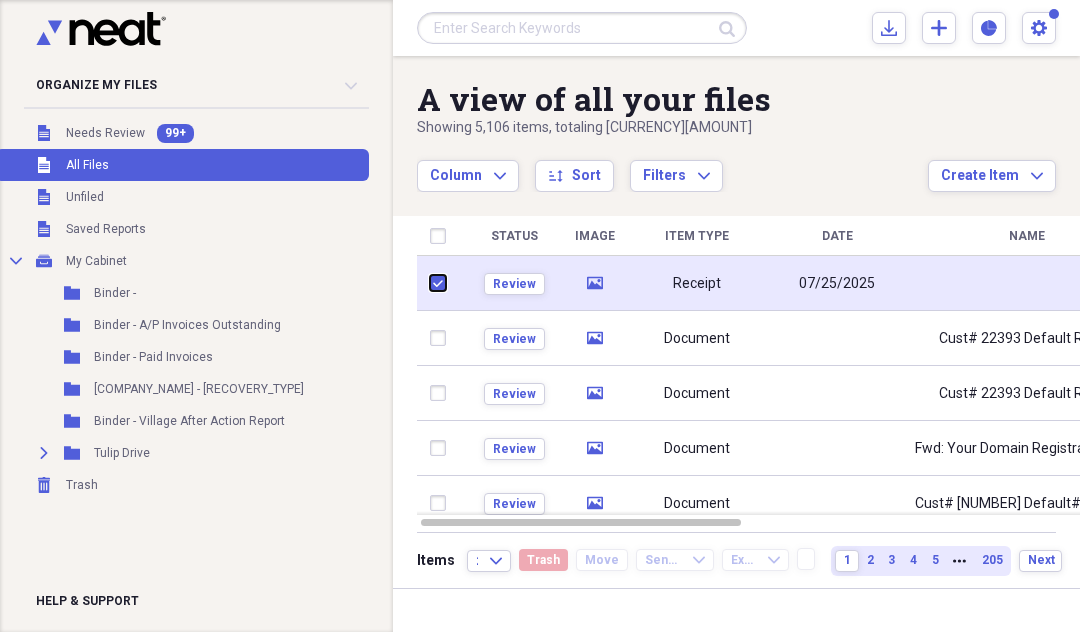 checkbox on "true" 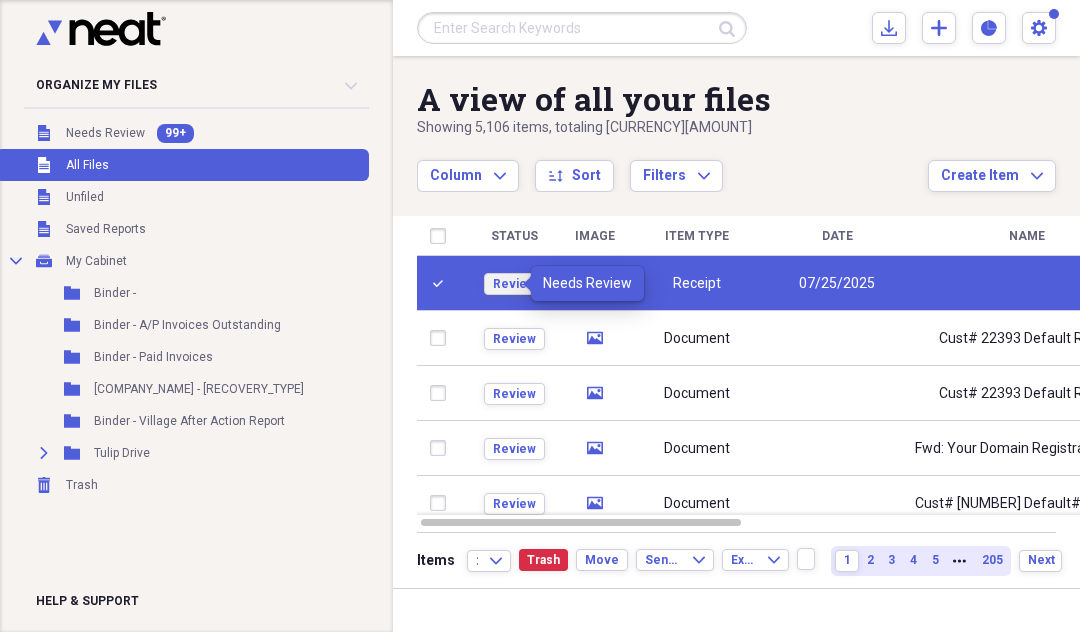 click on "Review" at bounding box center (514, 284) 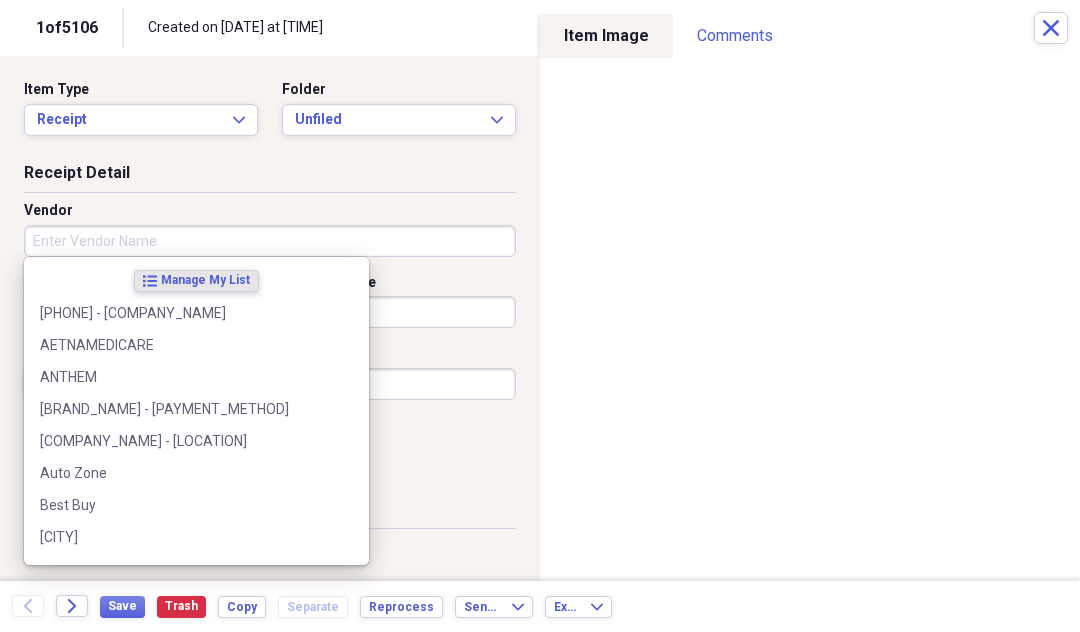 click on "Vendor" at bounding box center [270, 241] 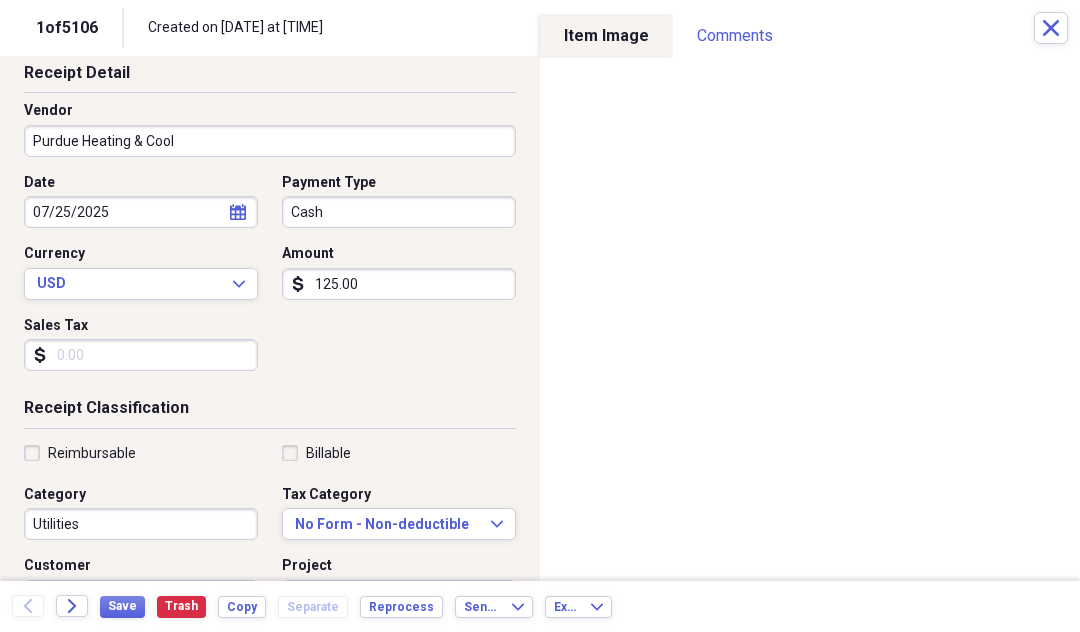 scroll, scrollTop: 200, scrollLeft: 0, axis: vertical 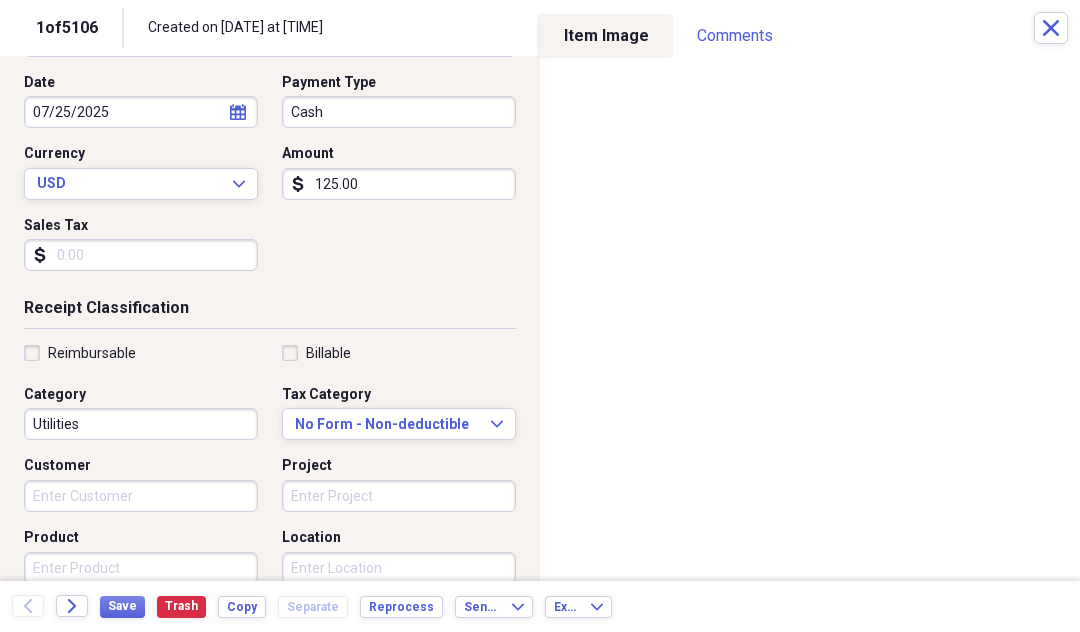 type on "Purdue Heating & Cool" 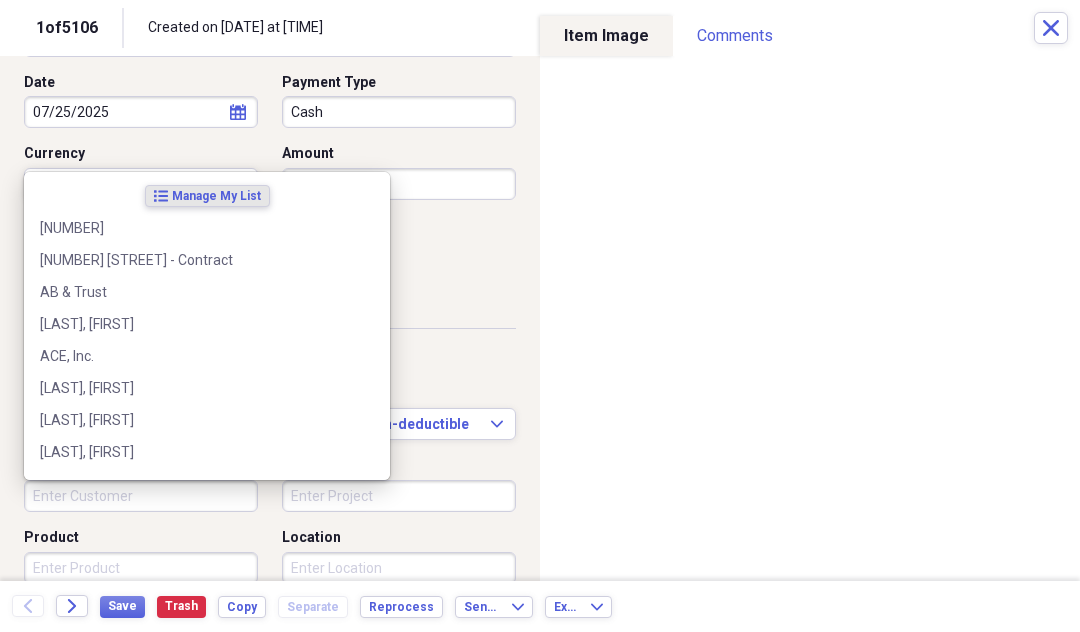 click on "Customer" at bounding box center (141, 496) 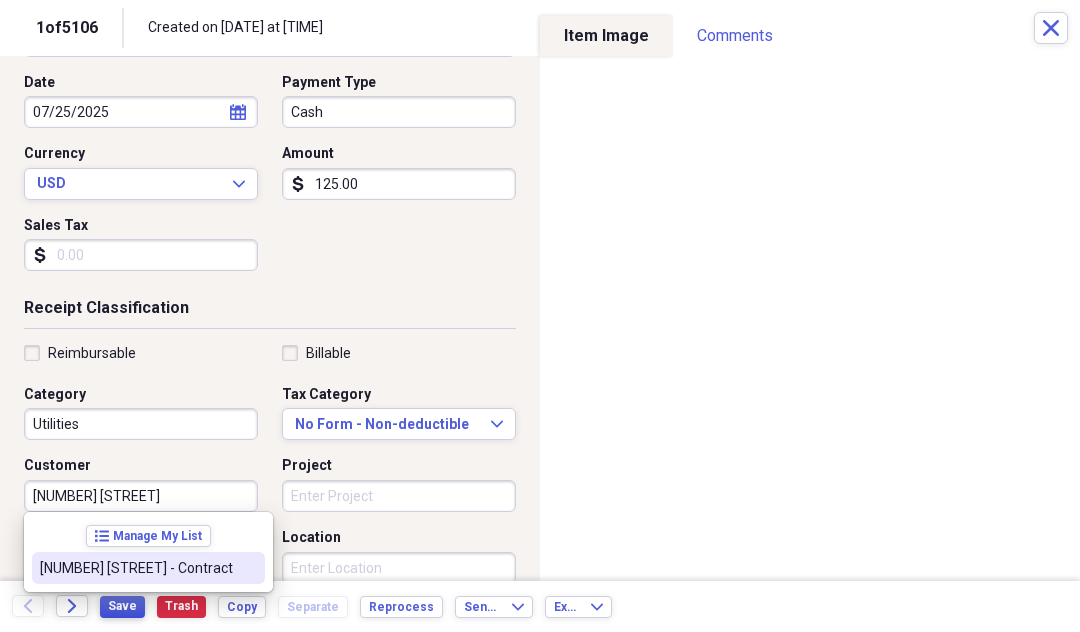 type on "[NUMBER] [STREET]" 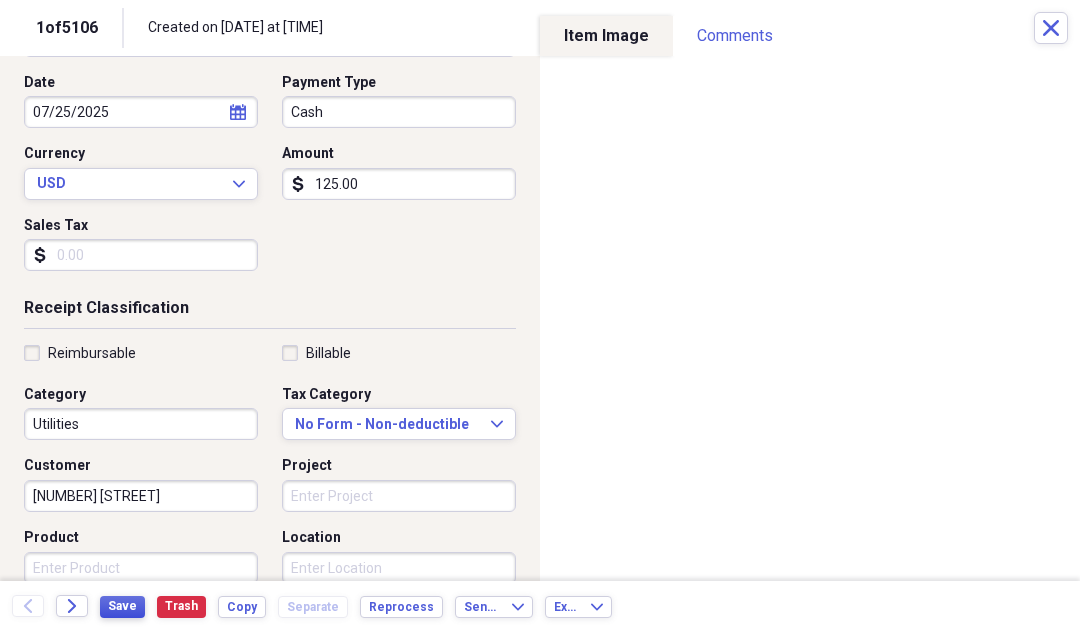 click on "Save" at bounding box center [122, 606] 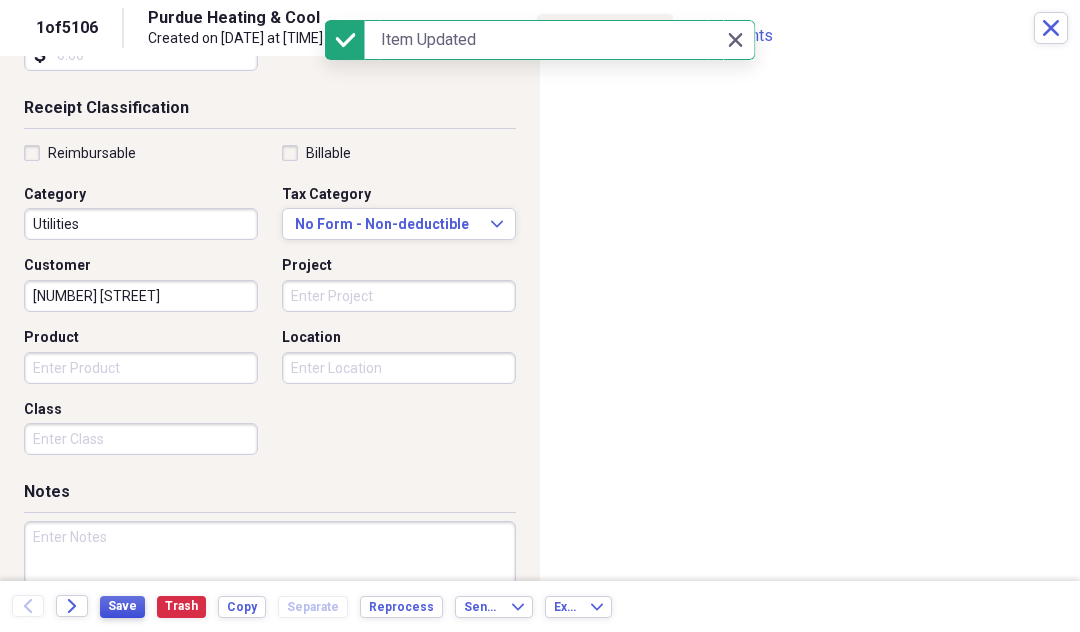 scroll, scrollTop: 495, scrollLeft: 0, axis: vertical 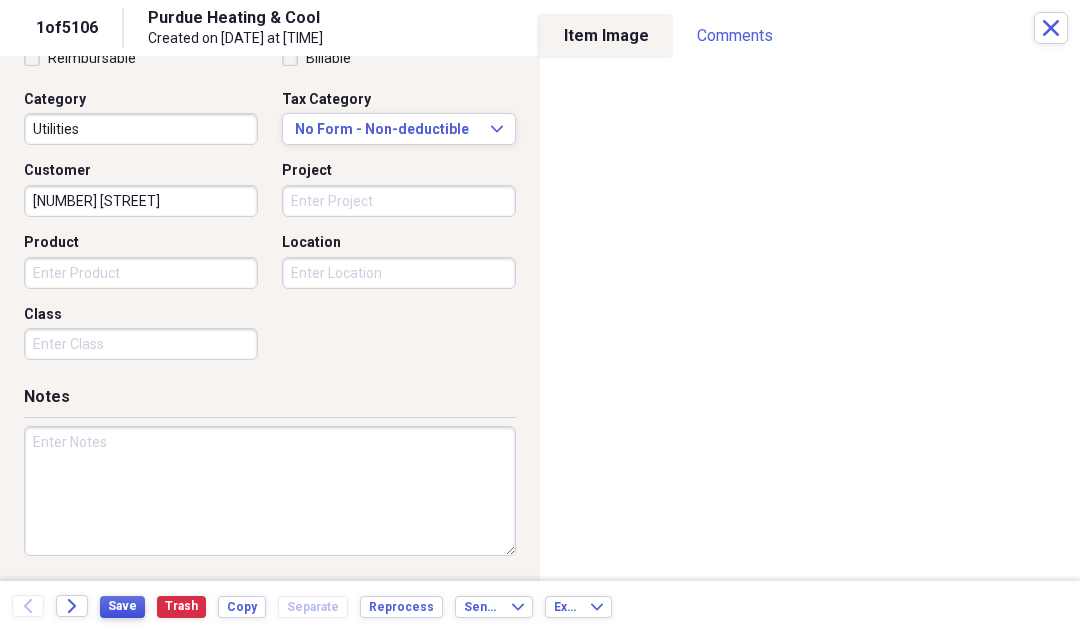 click on "Save" at bounding box center (122, 606) 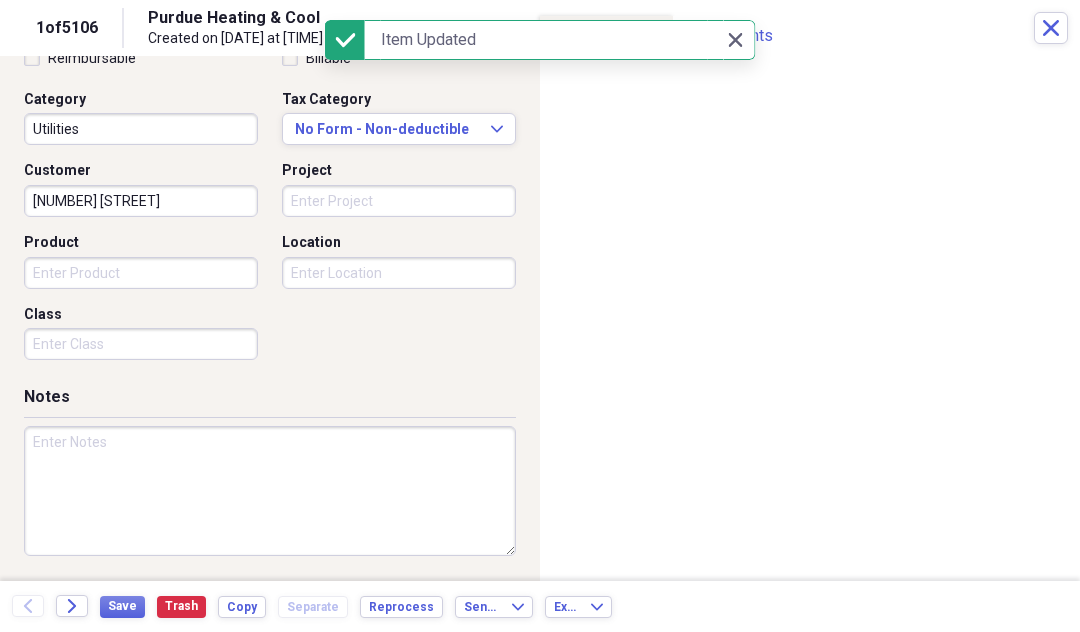 click at bounding box center [270, 491] 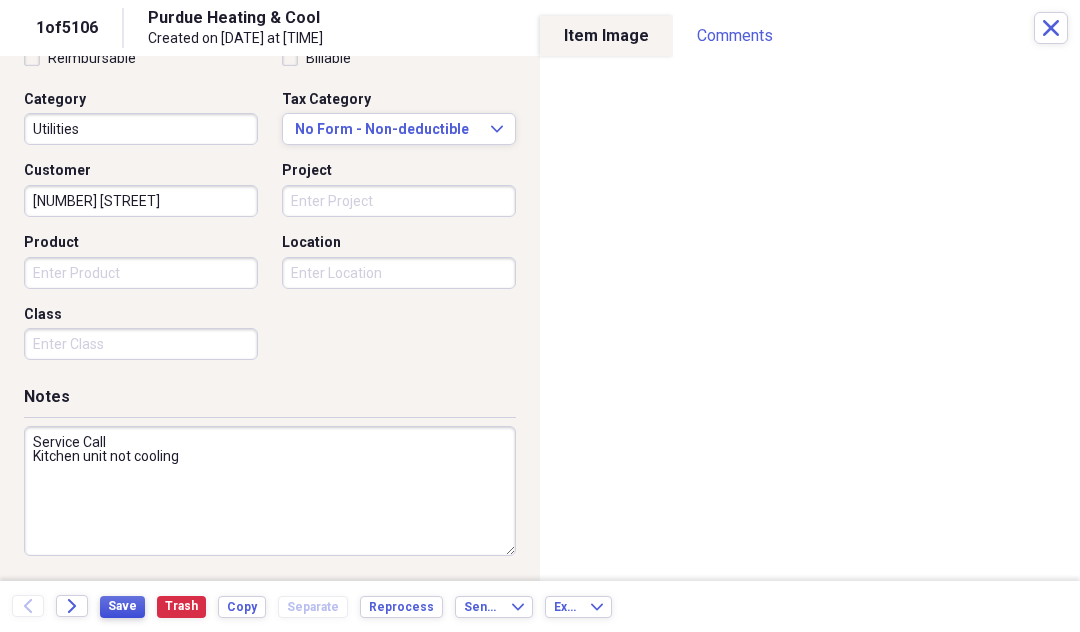 type on "Service Call
Kitchen unit not cooling" 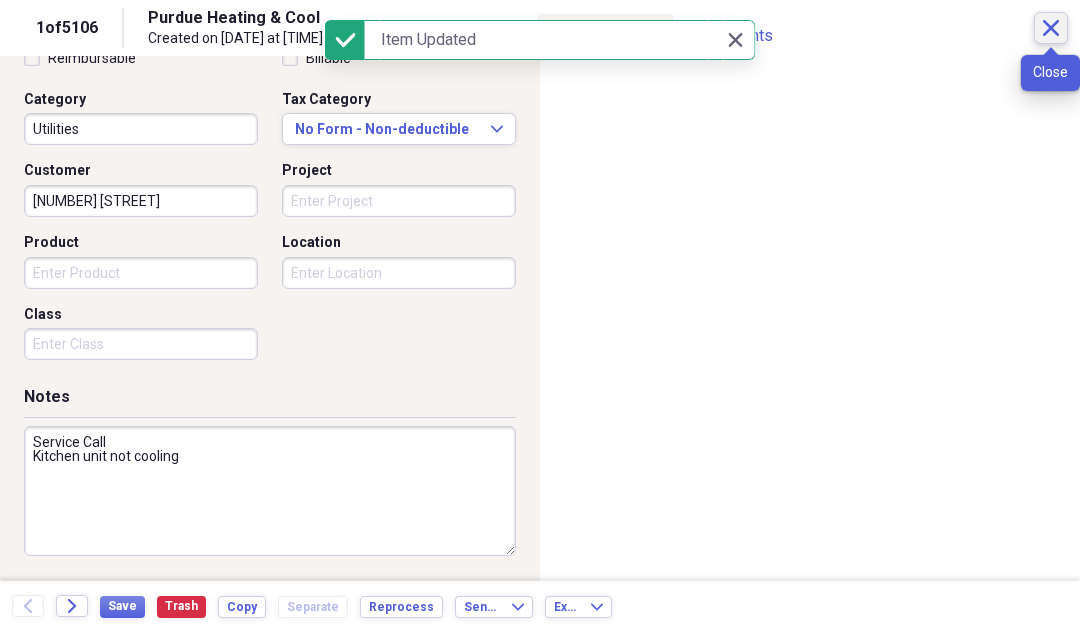 click on "Close" at bounding box center (1051, 28) 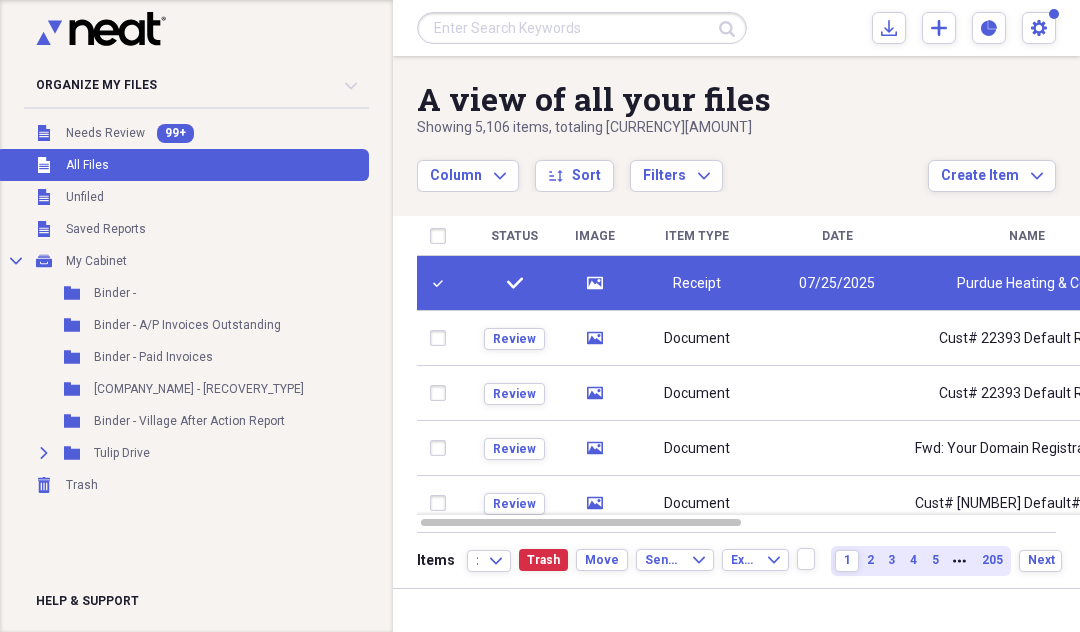 click at bounding box center [442, 283] 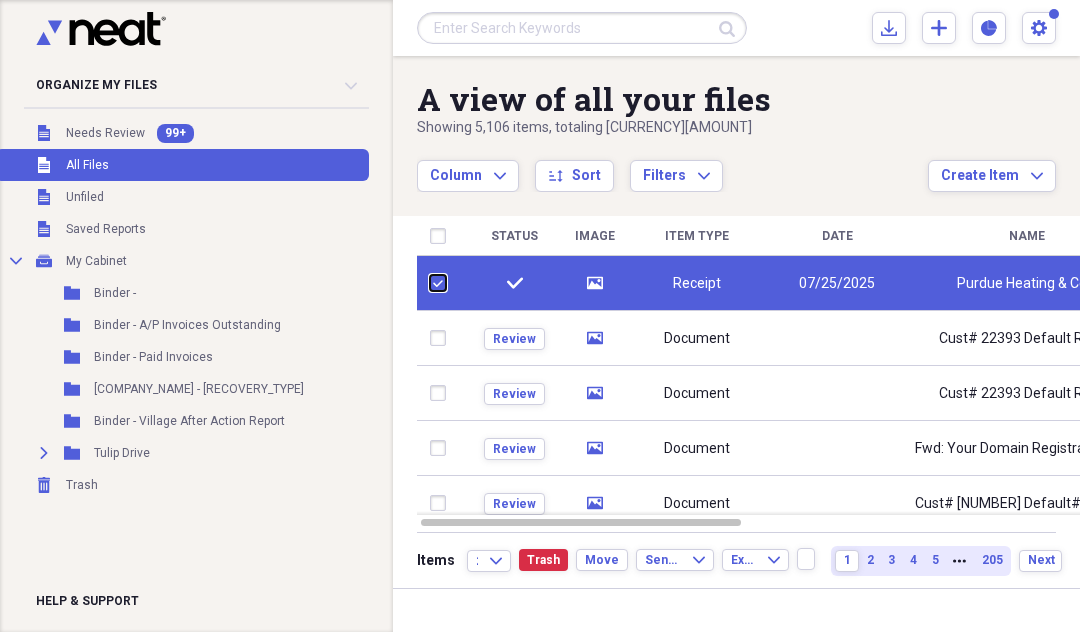 click at bounding box center (430, 283) 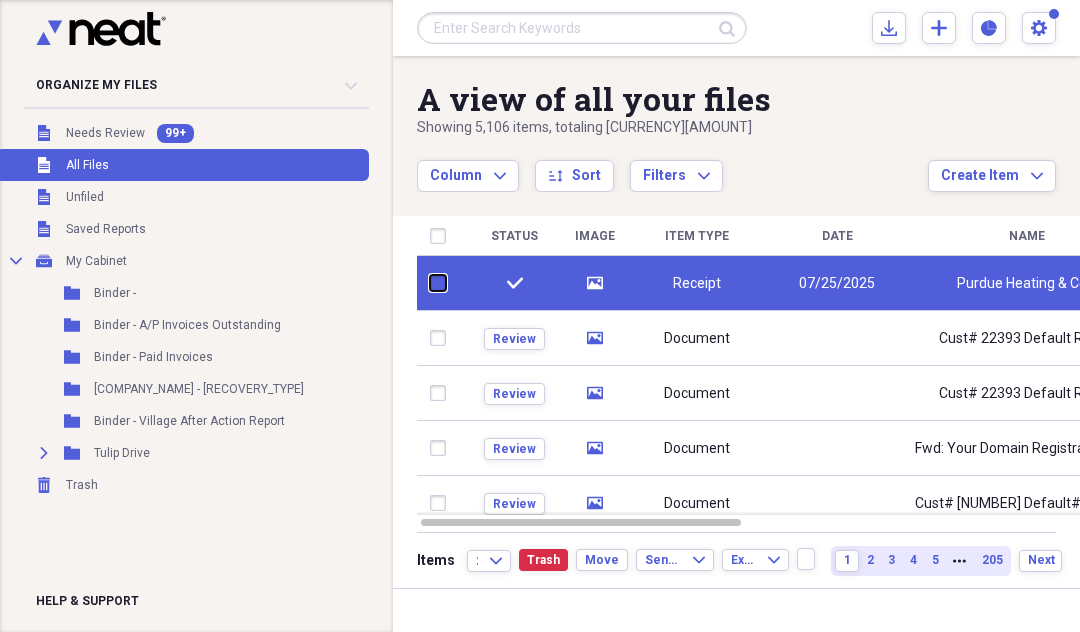 checkbox on "false" 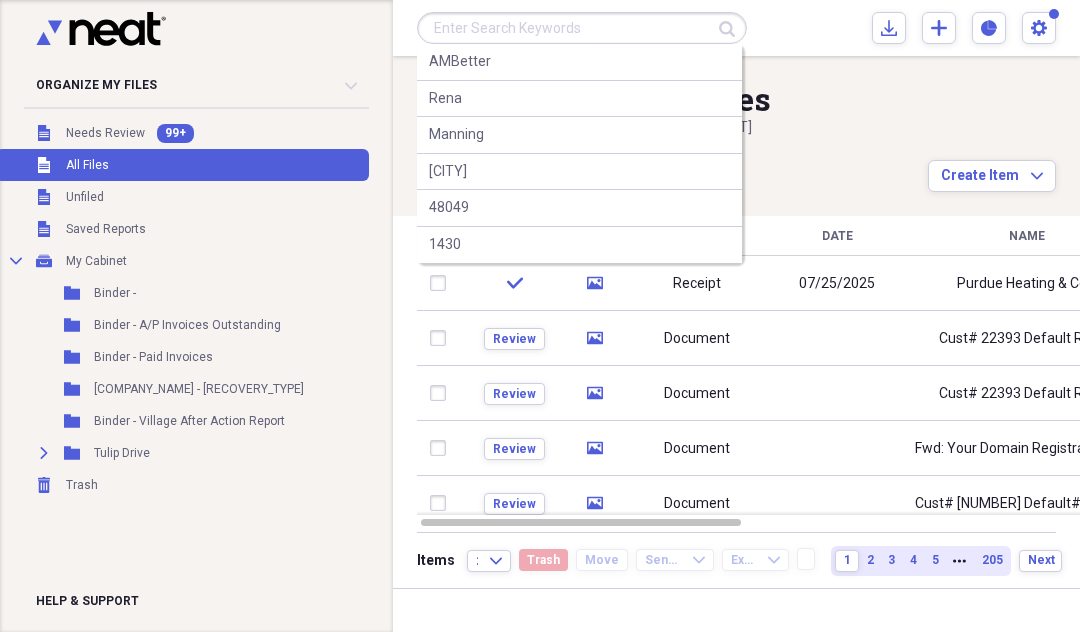 click at bounding box center (582, 28) 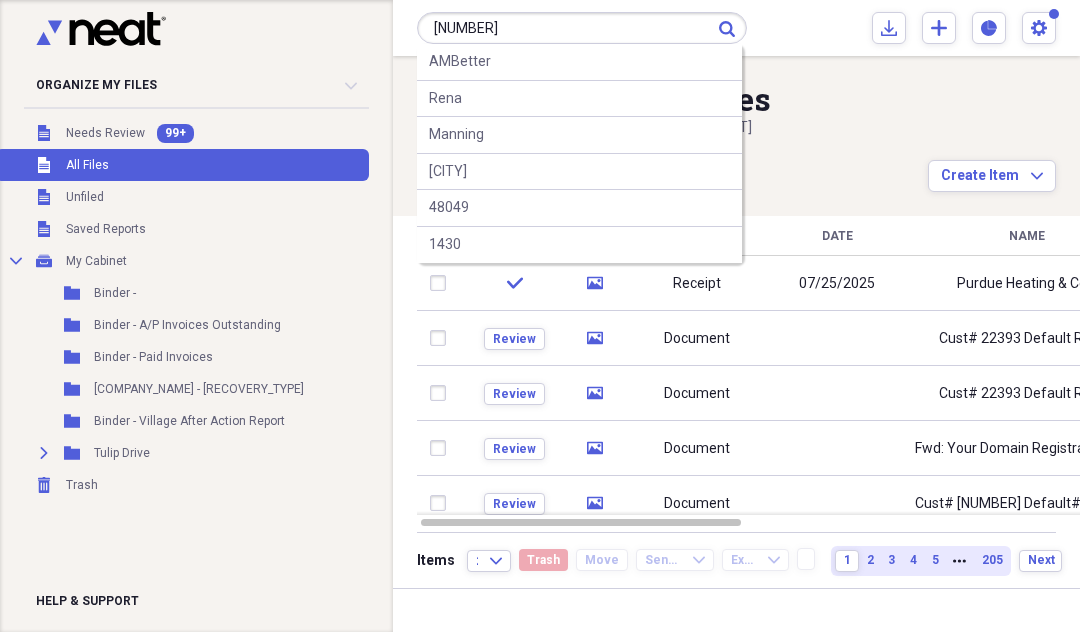 type on "[NUMBER]" 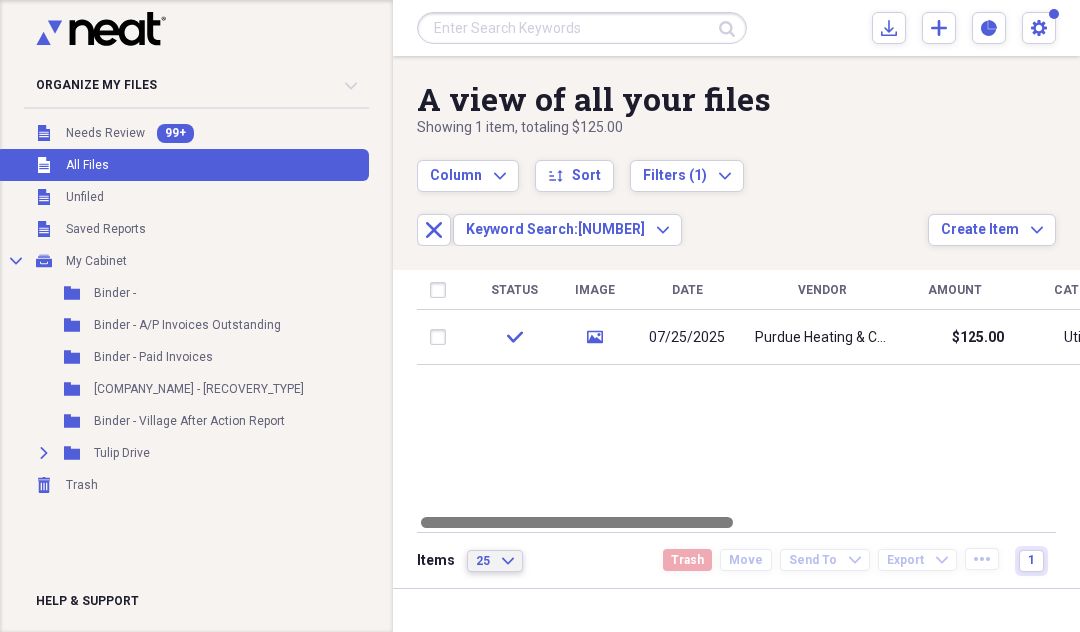 drag, startPoint x: 681, startPoint y: 519, endPoint x: 472, endPoint y: 563, distance: 213.58136 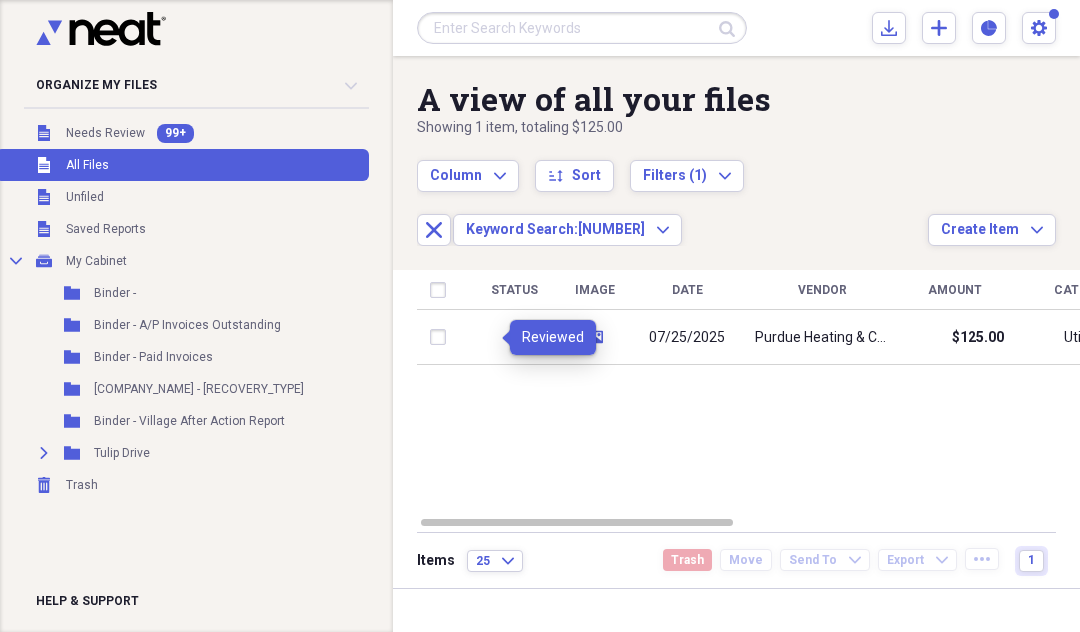 click on "check" 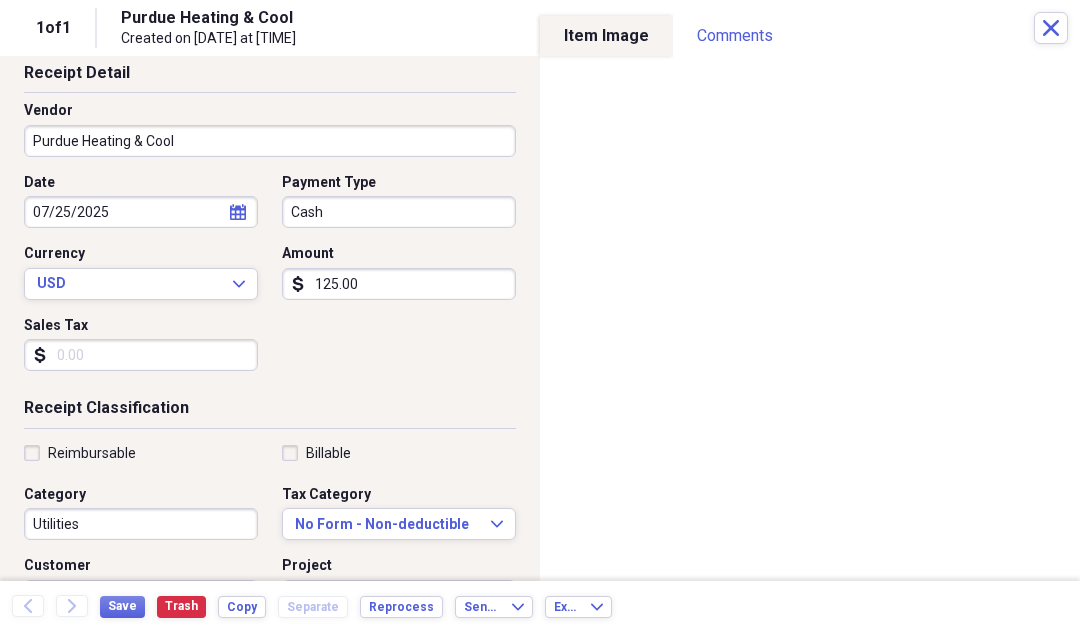 scroll, scrollTop: 0, scrollLeft: 0, axis: both 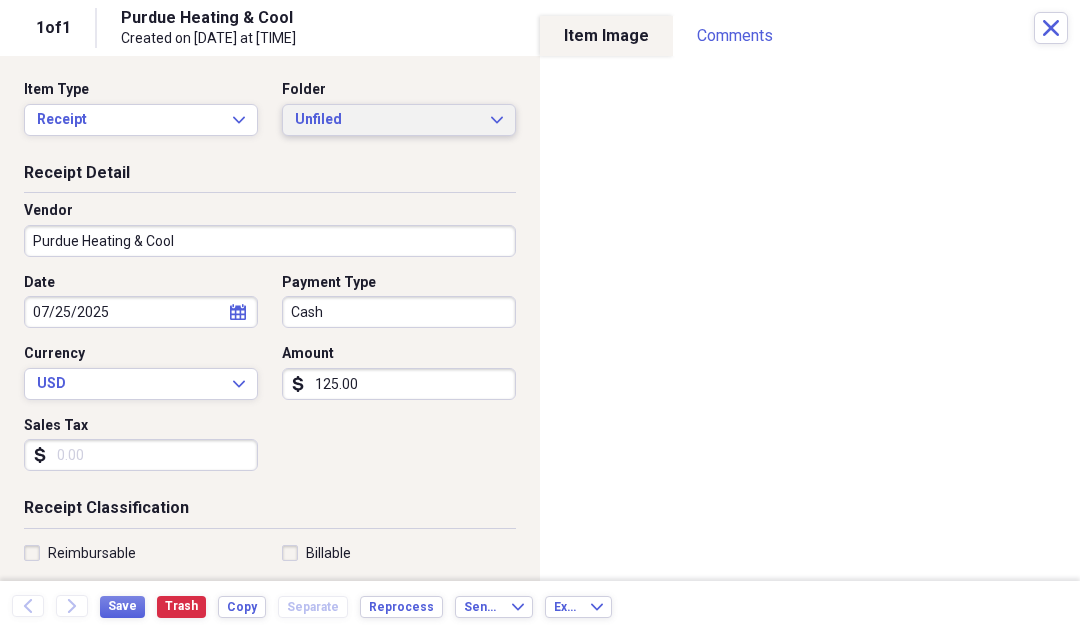 click on "Expand" 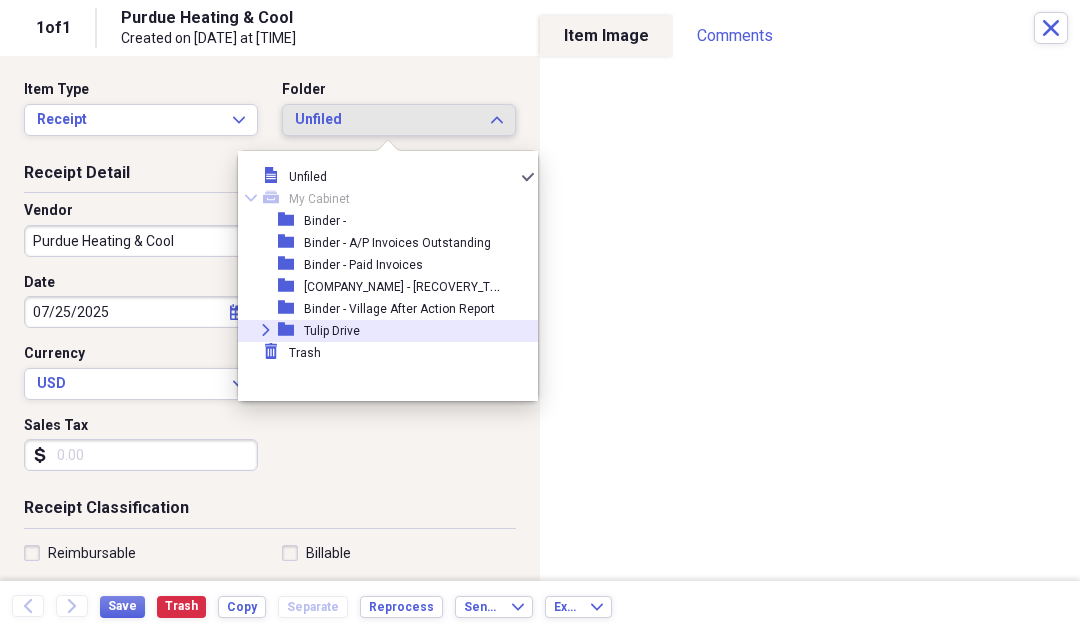 click on "Tulip Drive" at bounding box center (332, 331) 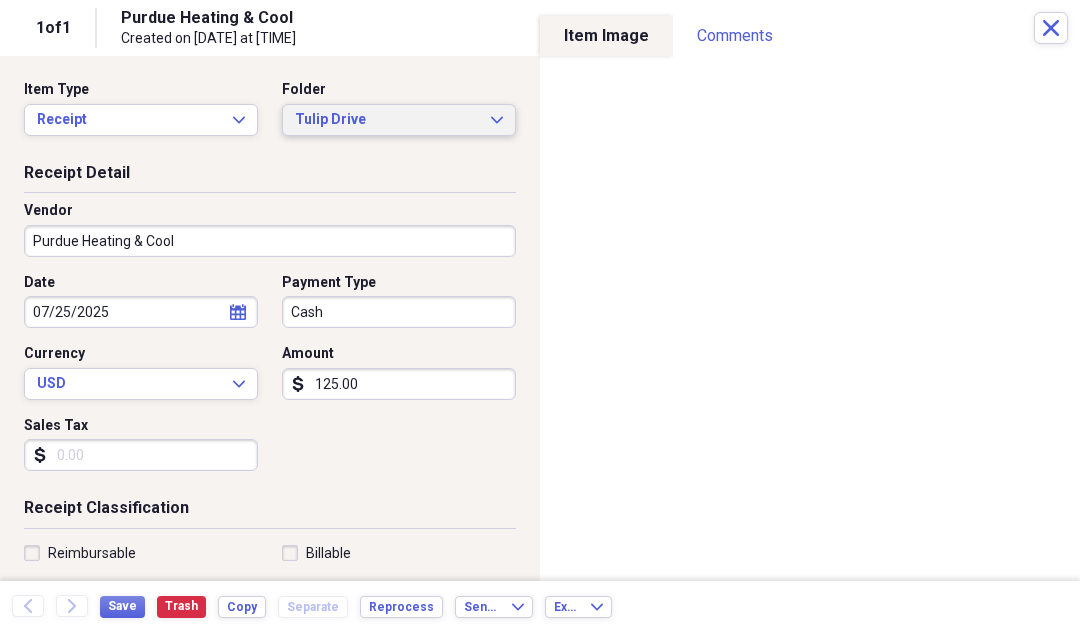 click on "Expand" 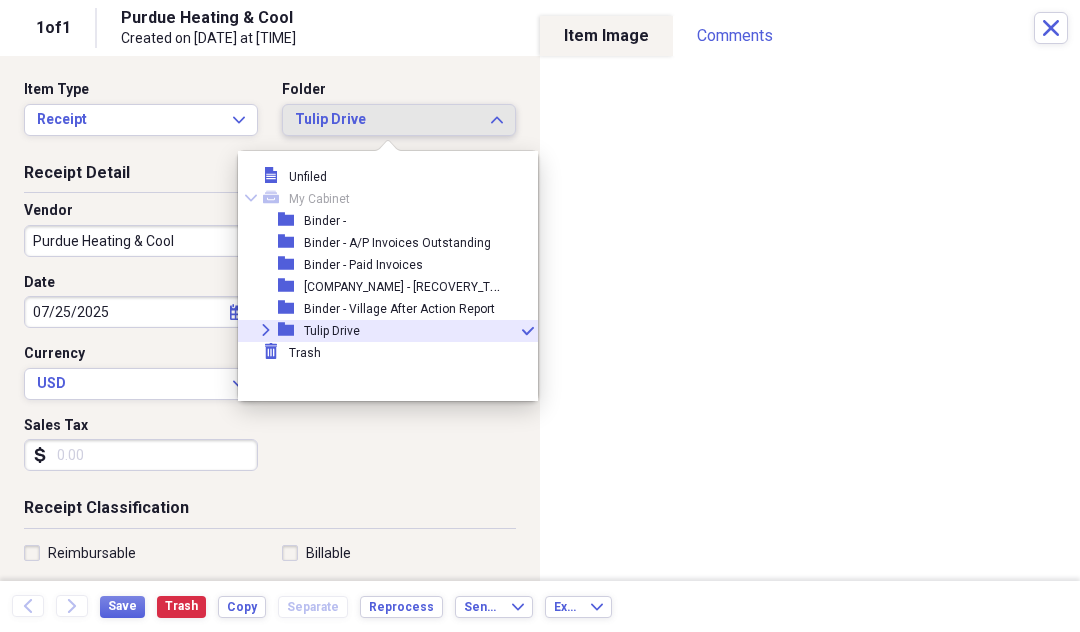 click 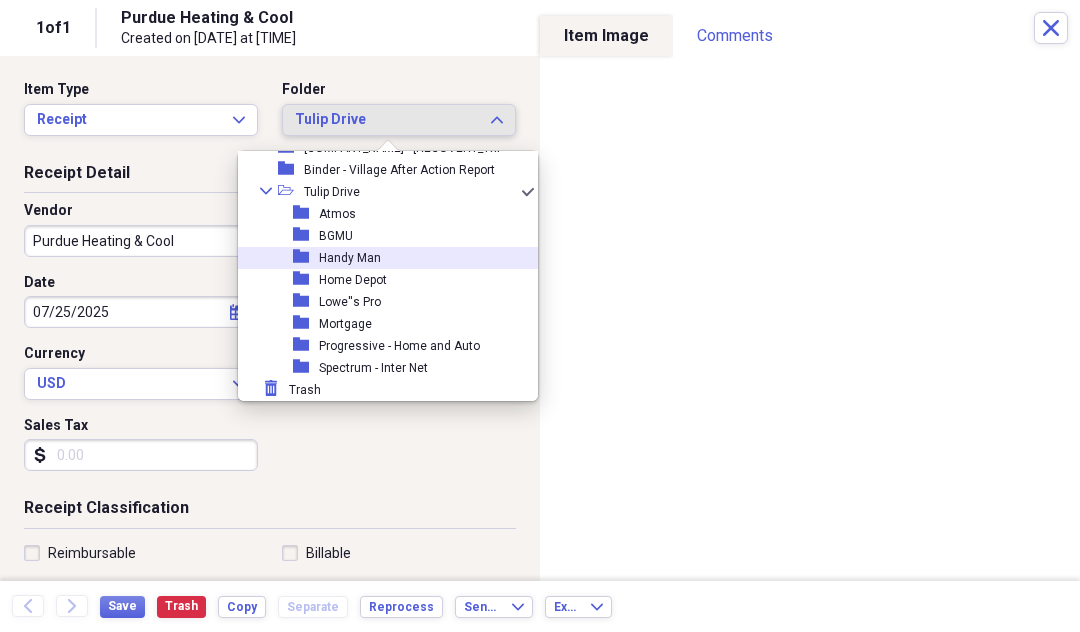 scroll, scrollTop: 39, scrollLeft: 0, axis: vertical 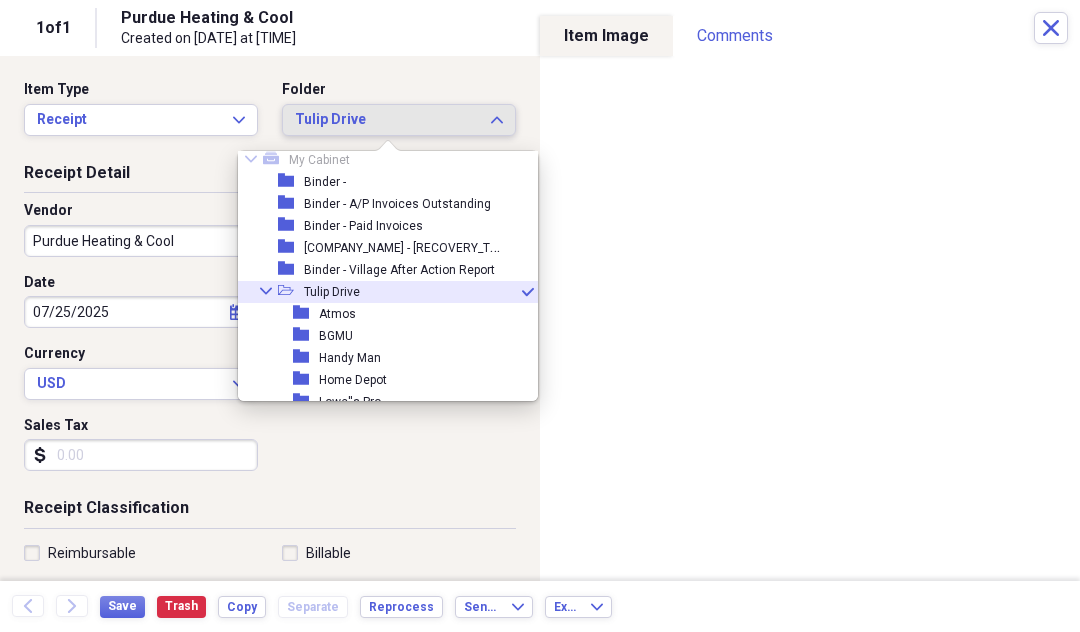 drag, startPoint x: 387, startPoint y: 285, endPoint x: 373, endPoint y: 290, distance: 14.866069 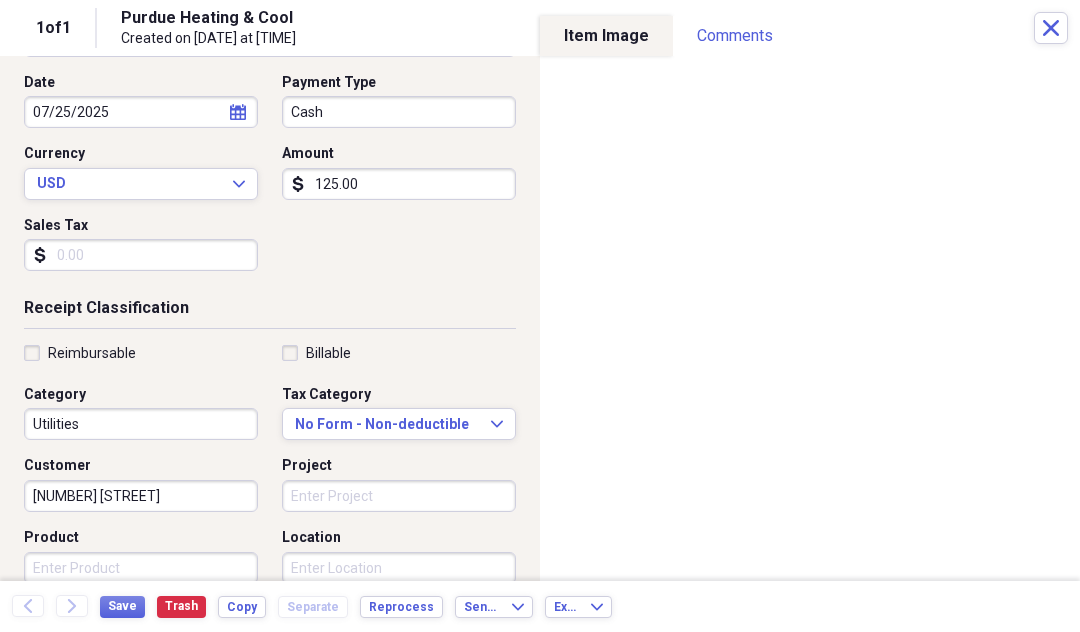 scroll, scrollTop: 300, scrollLeft: 0, axis: vertical 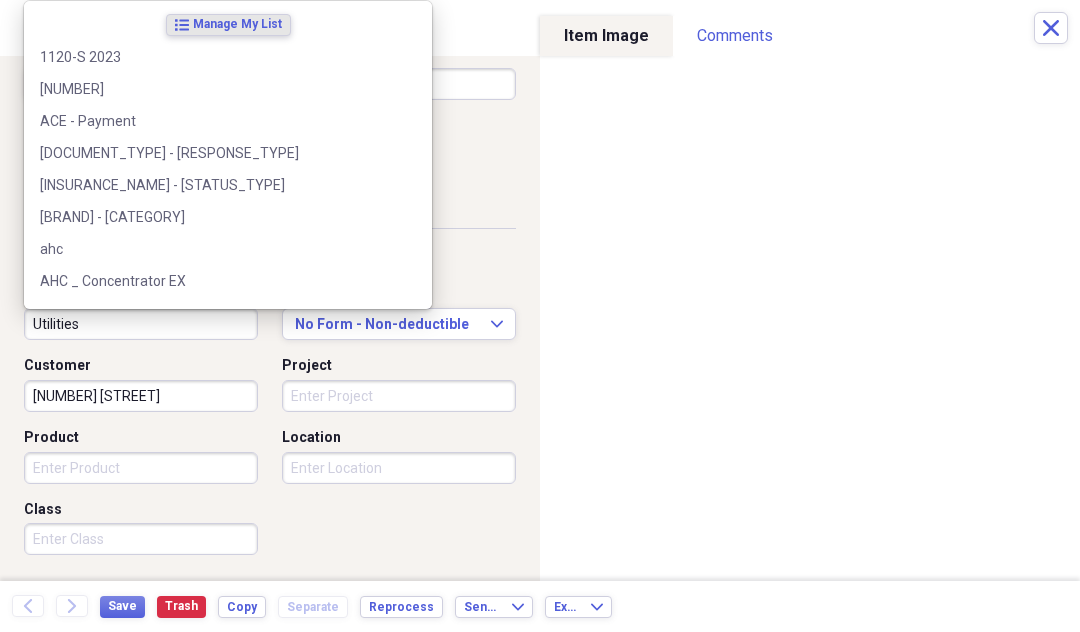 click on "Utilities" at bounding box center [141, 324] 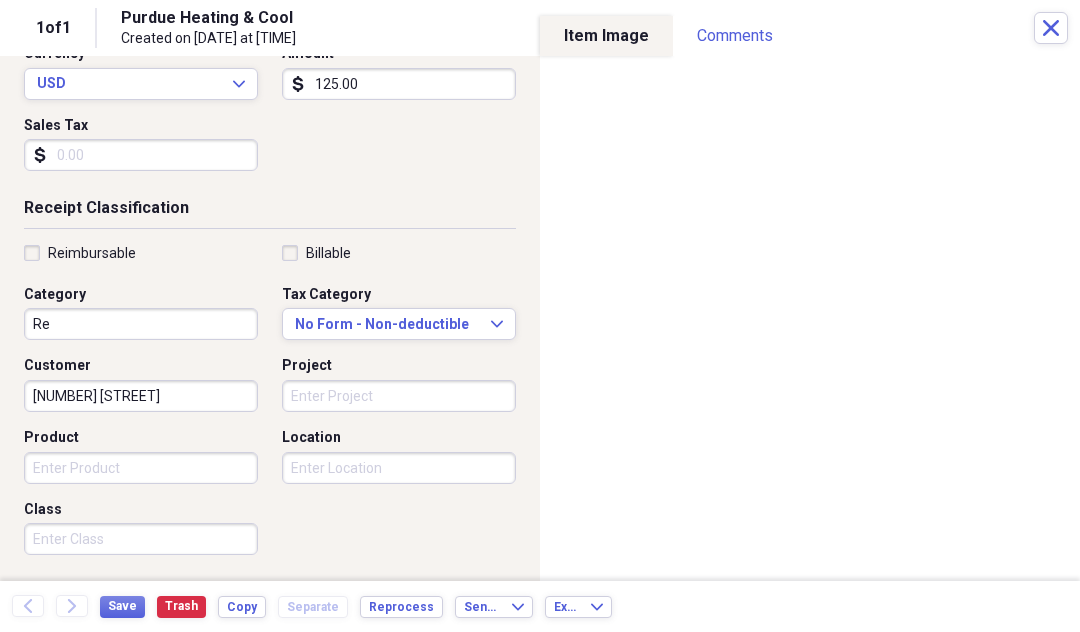 type on "R" 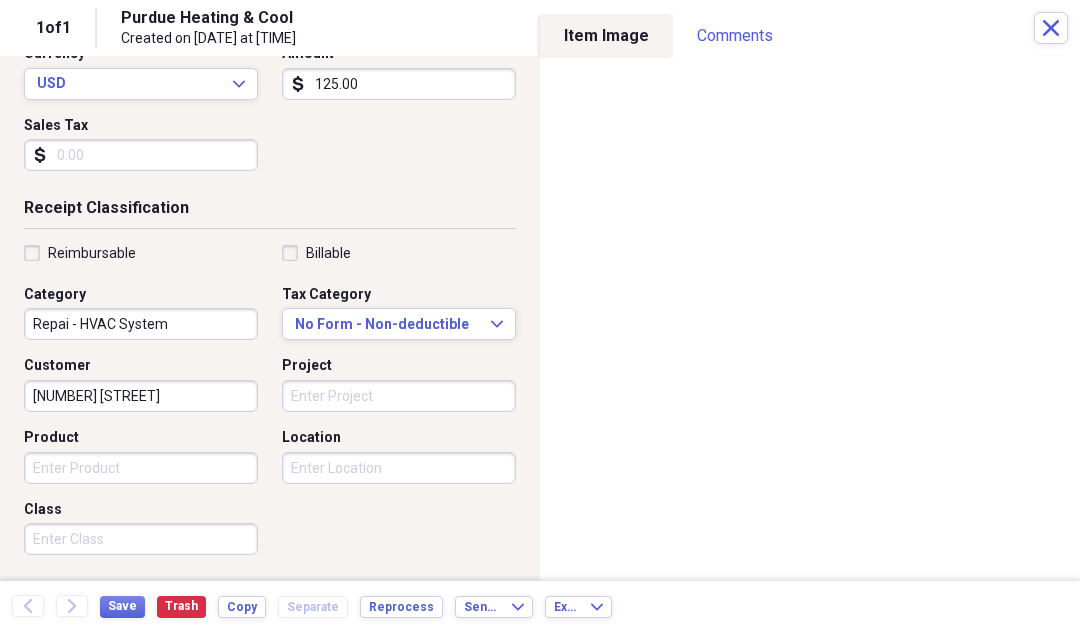 click on "Repai - HVAC System" at bounding box center [141, 324] 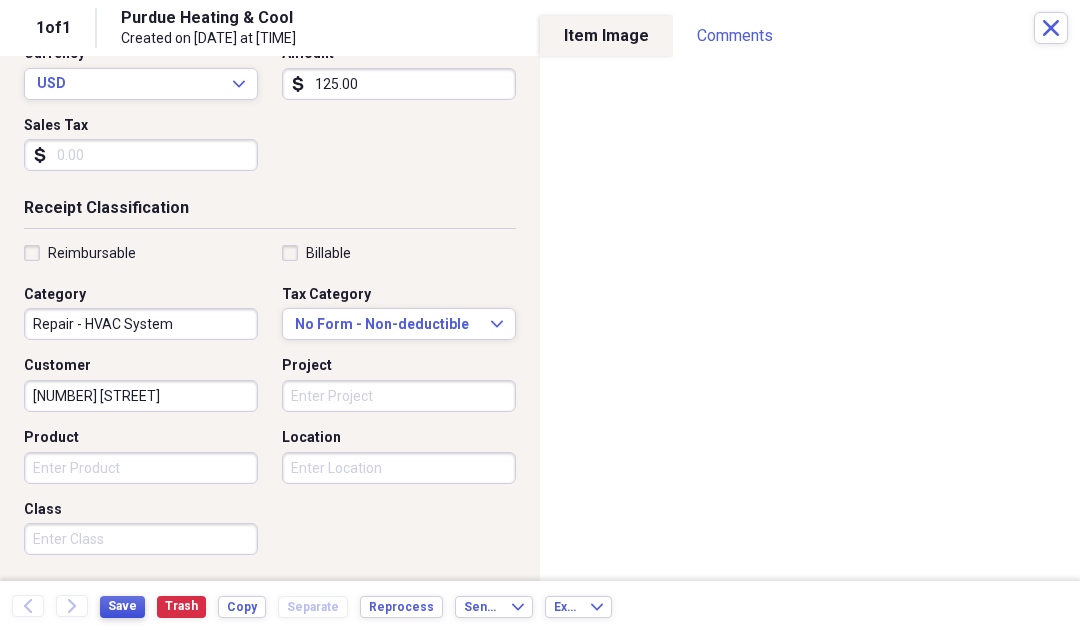 type on "Repair - HVAC System" 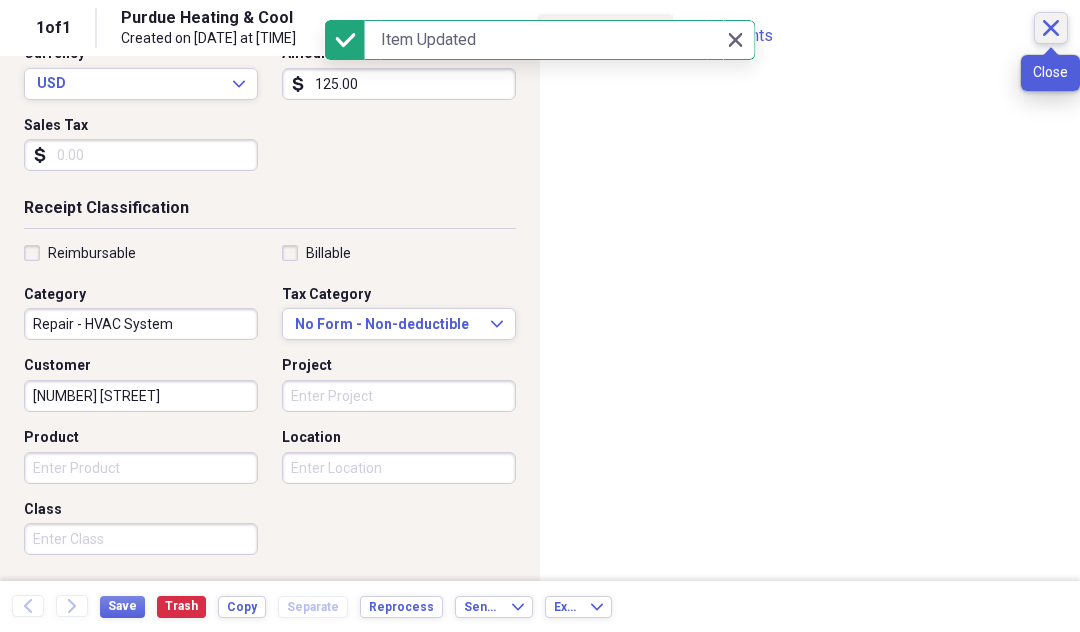 click on "Close" 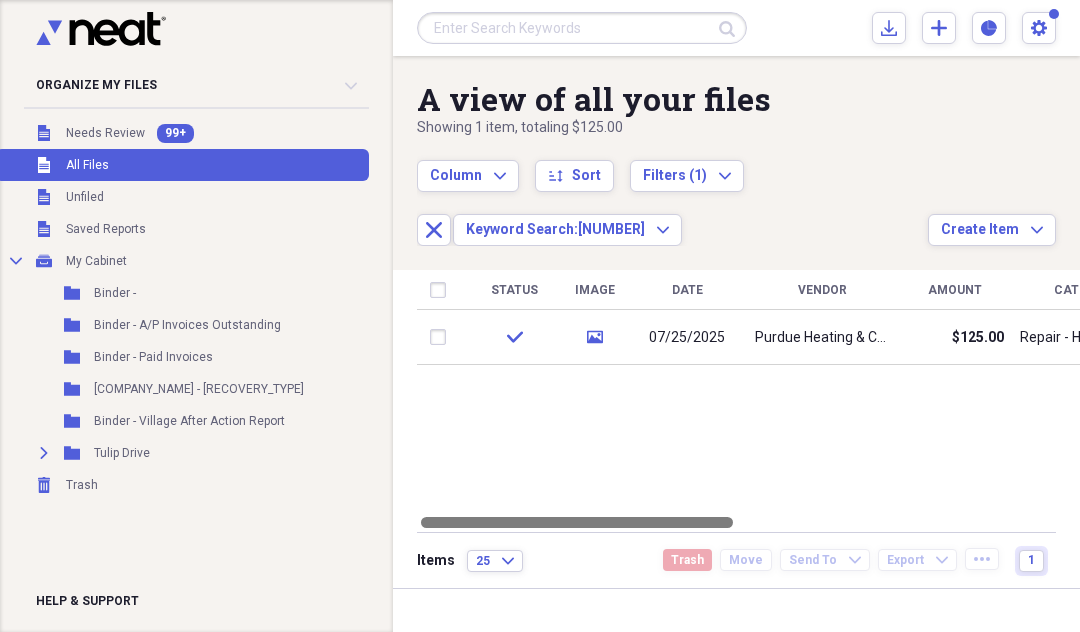 drag, startPoint x: 599, startPoint y: 518, endPoint x: 342, endPoint y: 537, distance: 257.7014 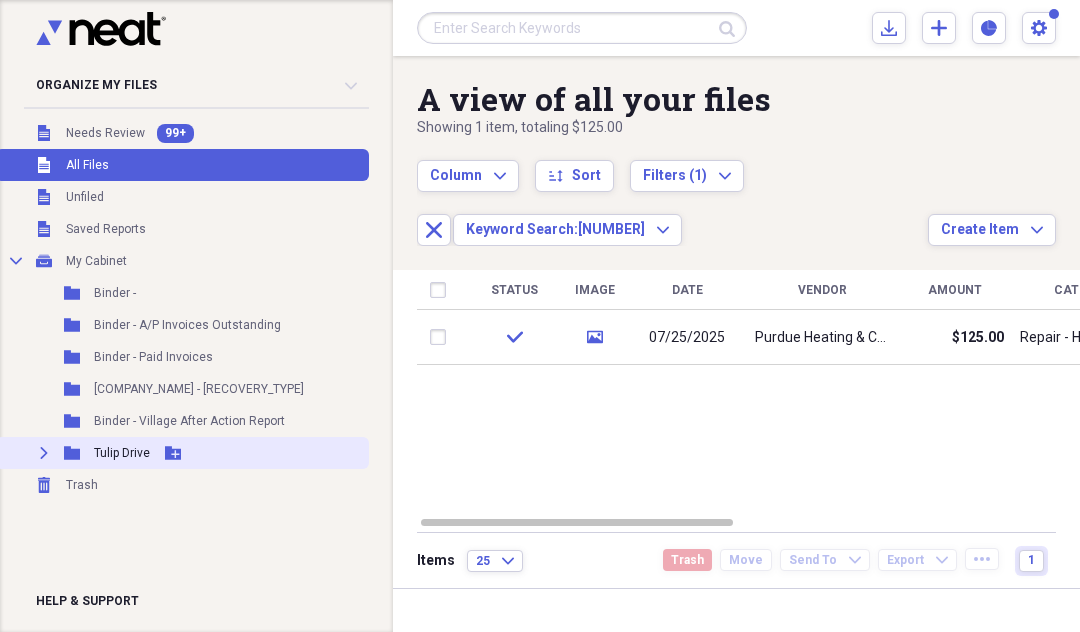 click on "Expand Folder [STREET] [STREET_TYPE] Add Folder" at bounding box center [182, 453] 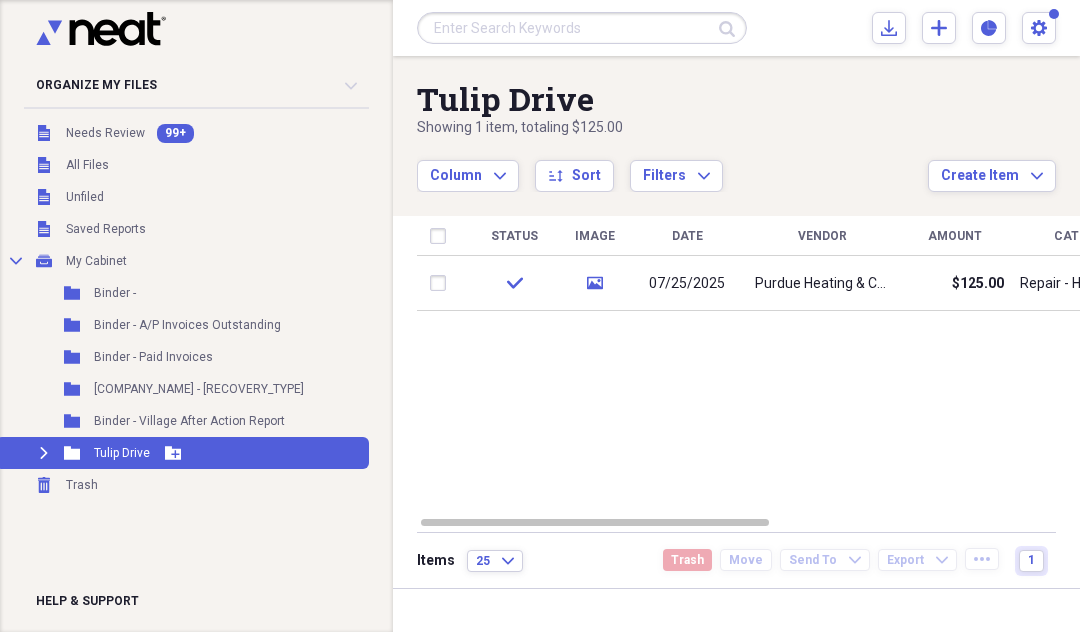click 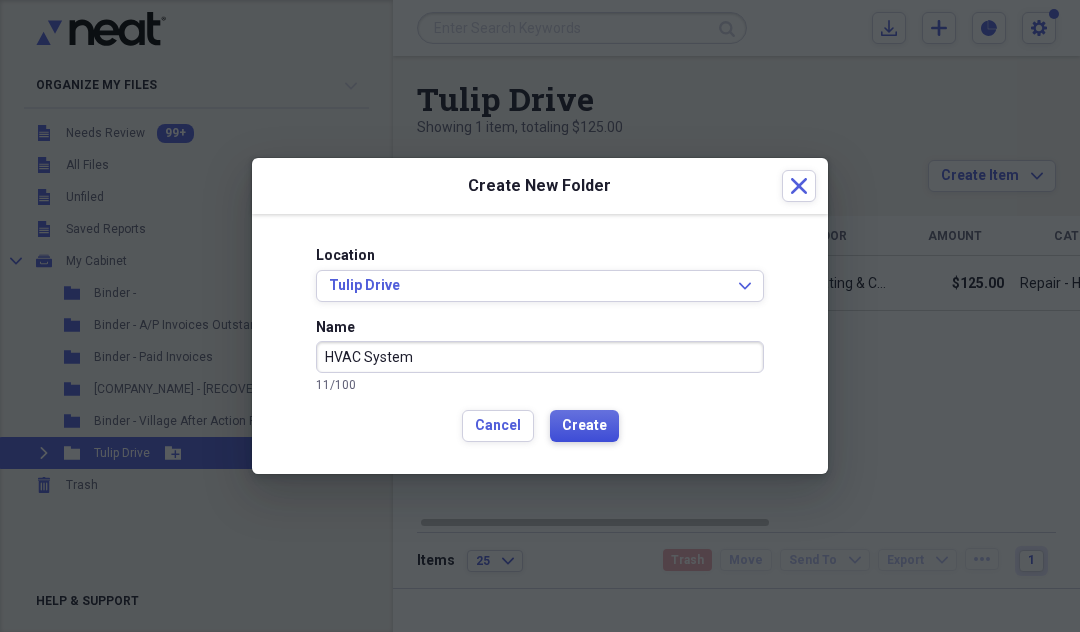 type on "HVAC System" 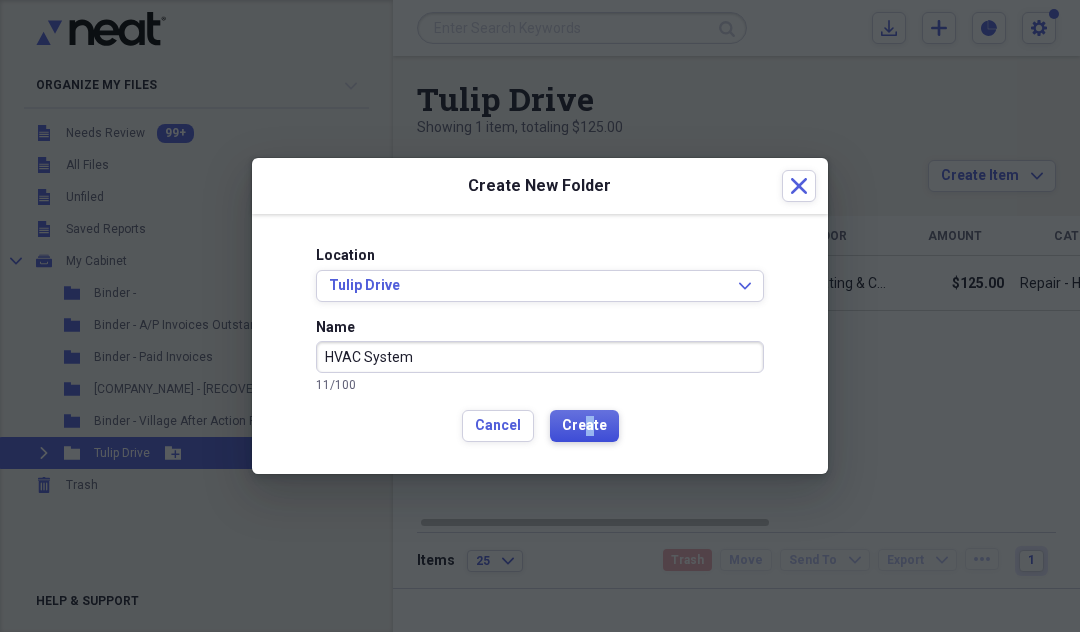 click on "Create" at bounding box center [584, 426] 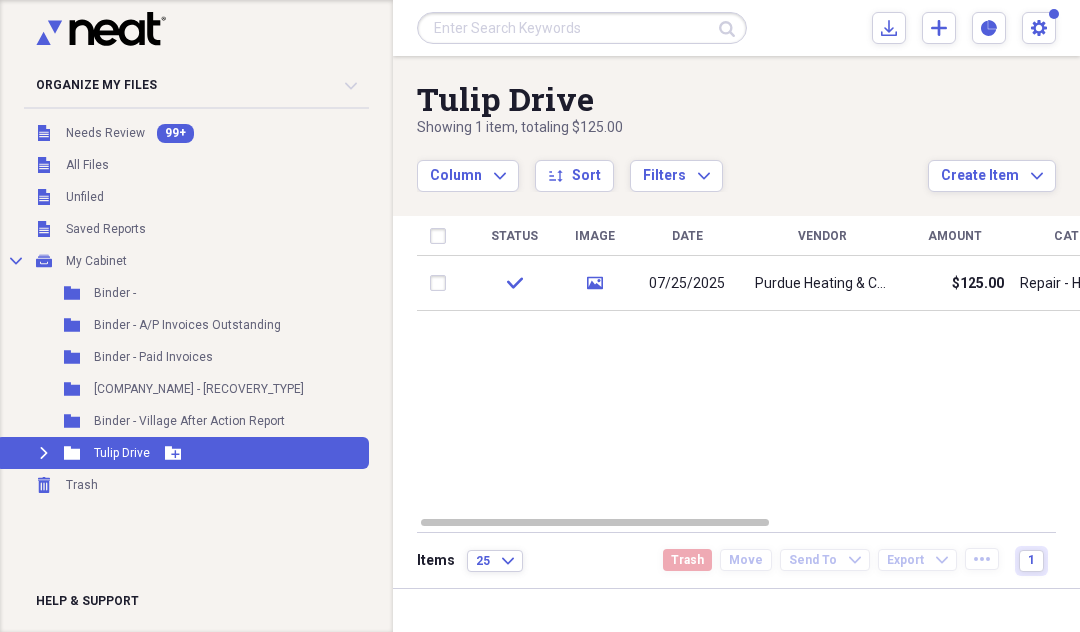click on "Expand" 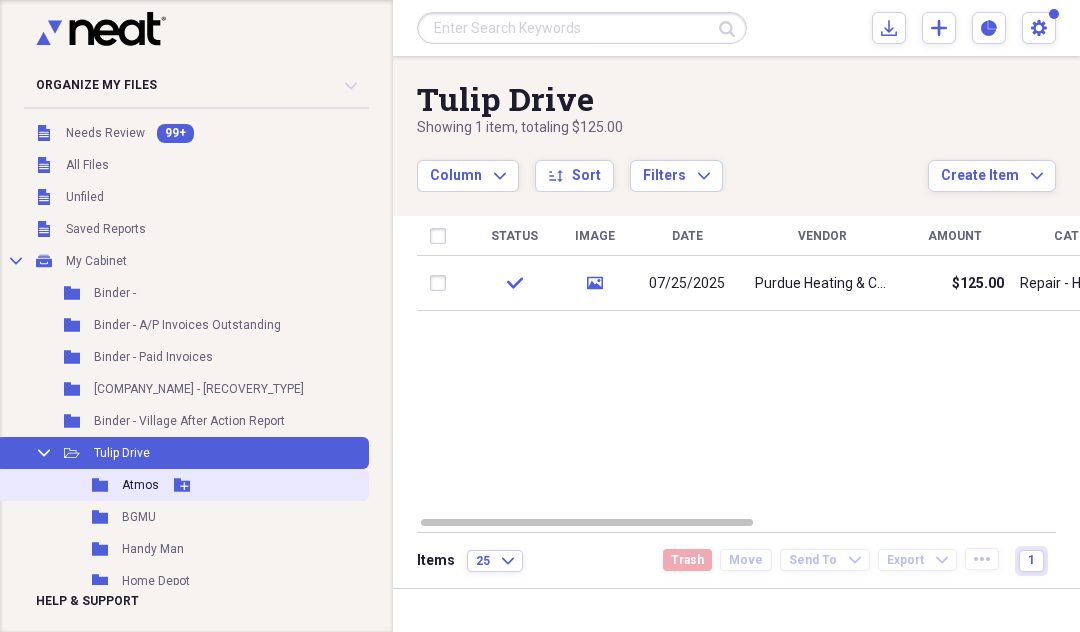 scroll, scrollTop: 100, scrollLeft: 0, axis: vertical 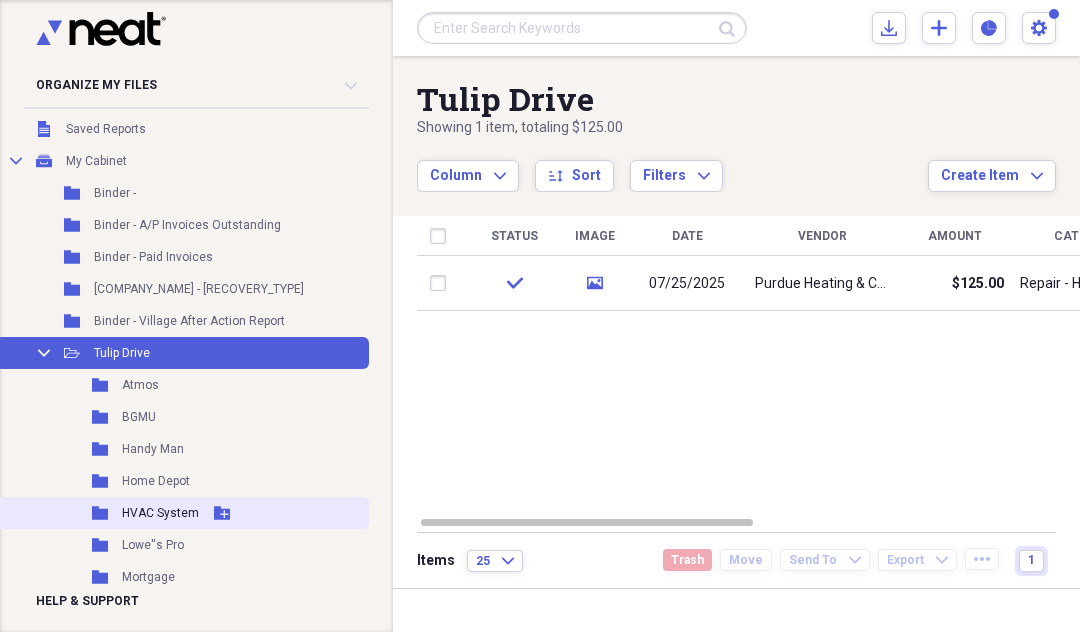 click on "HVAC System" at bounding box center [160, 513] 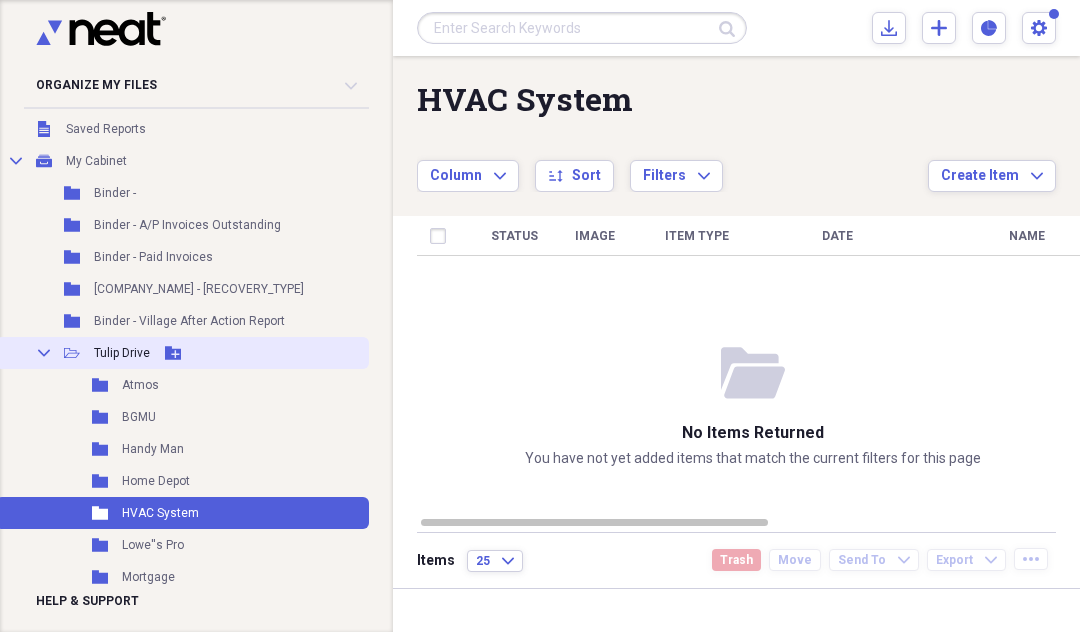 click on "Tulip Drive" at bounding box center [122, 353] 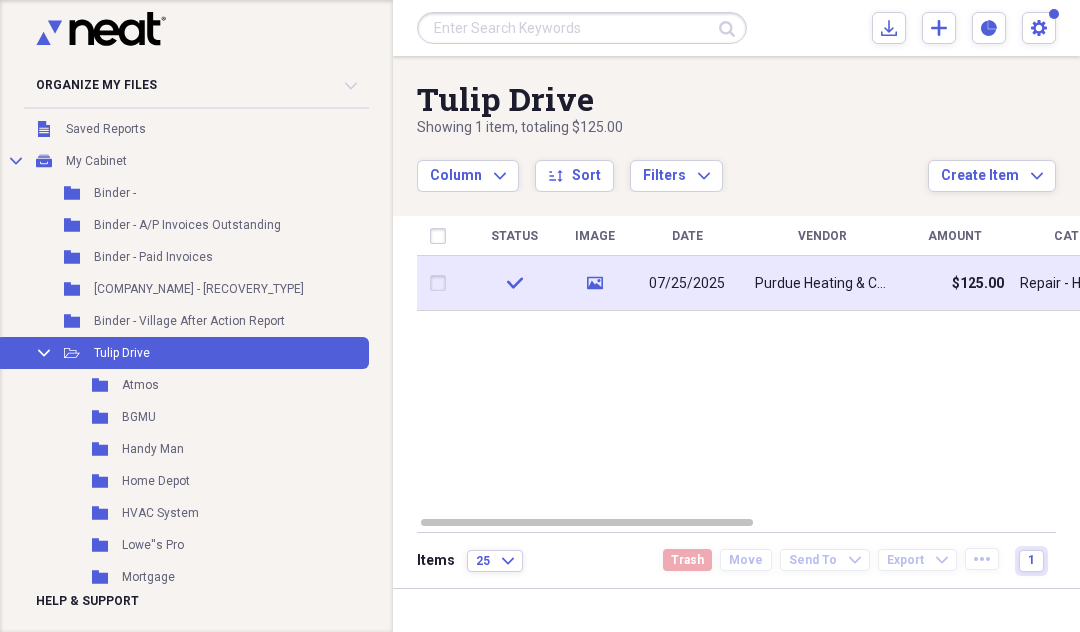click at bounding box center [442, 283] 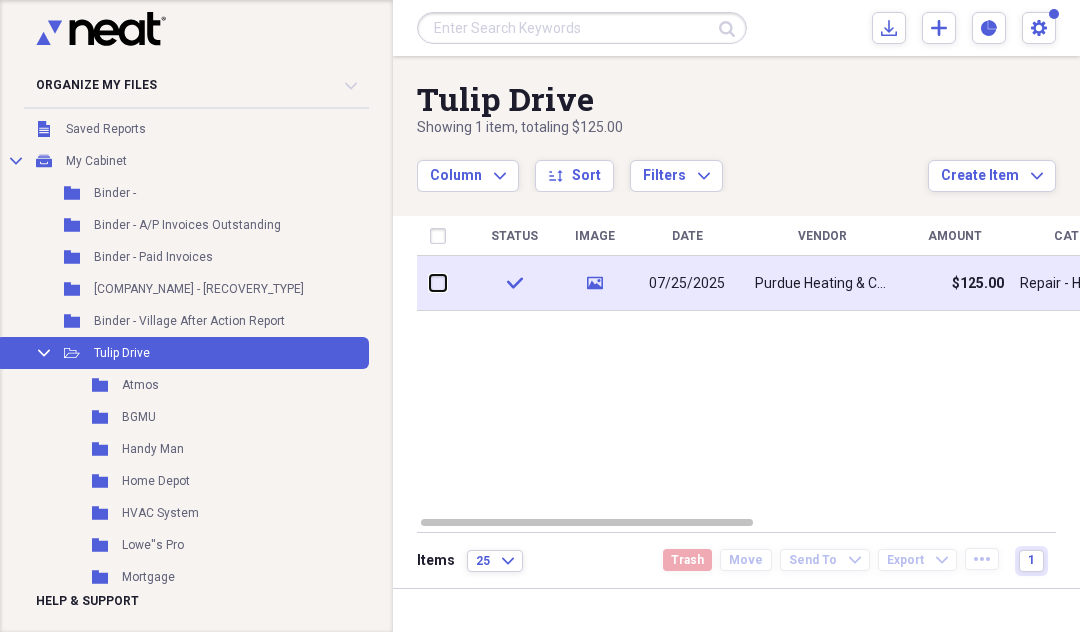 click at bounding box center [430, 283] 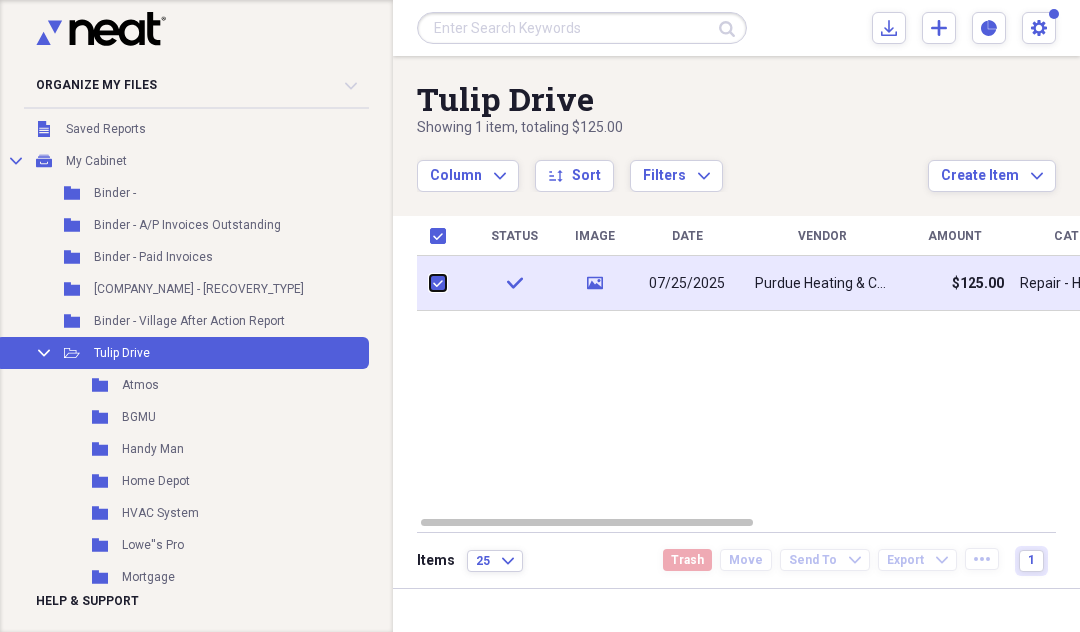 checkbox on "true" 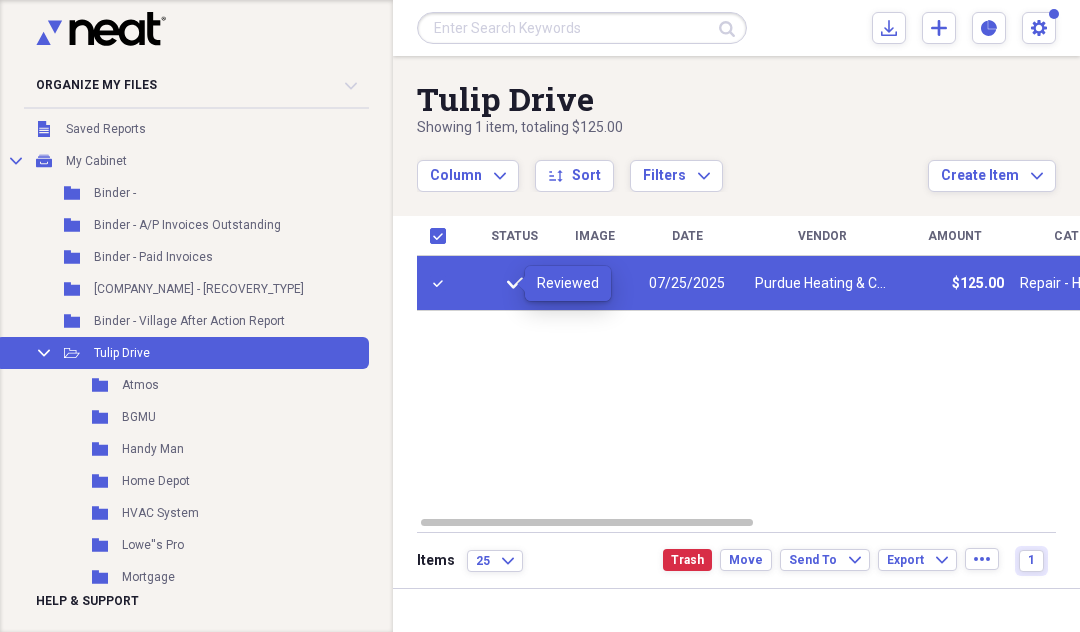 click on "check" 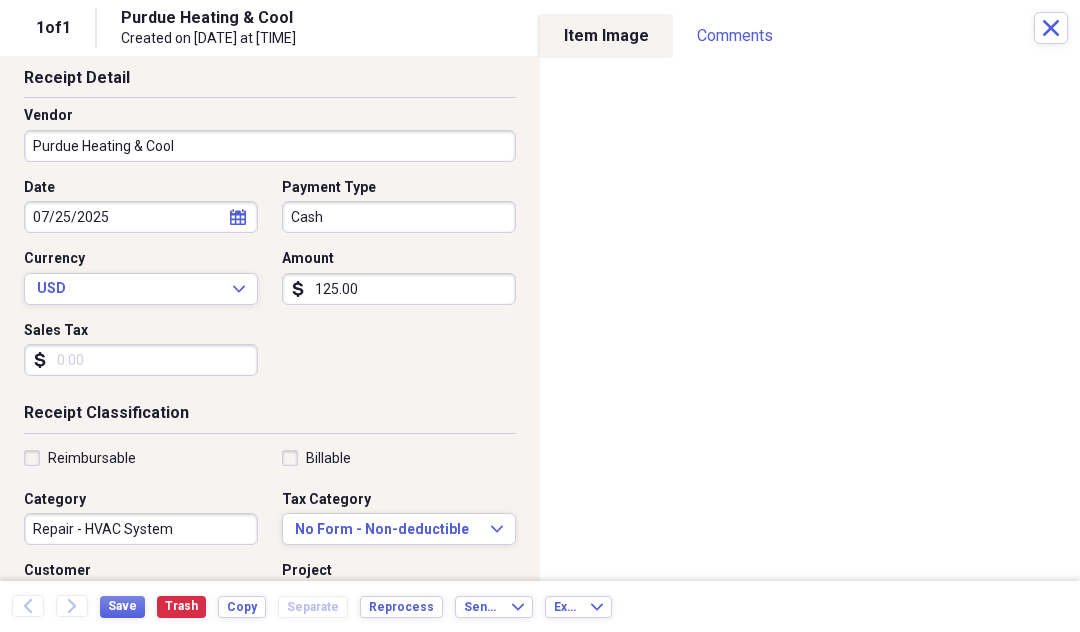 scroll, scrollTop: 0, scrollLeft: 0, axis: both 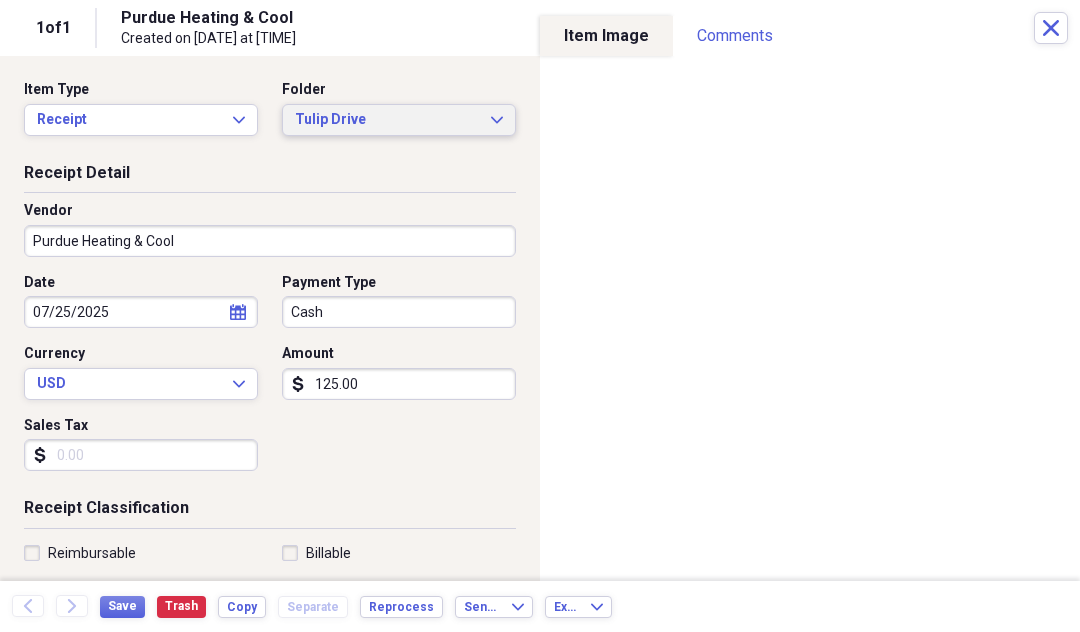 click on "Expand" 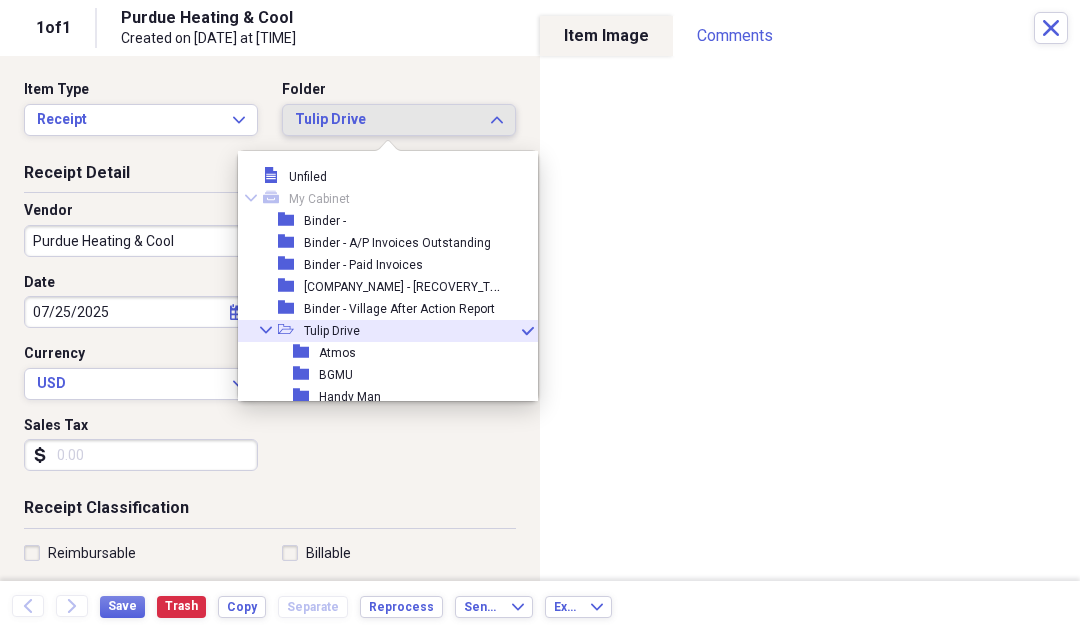 scroll, scrollTop: 55, scrollLeft: 0, axis: vertical 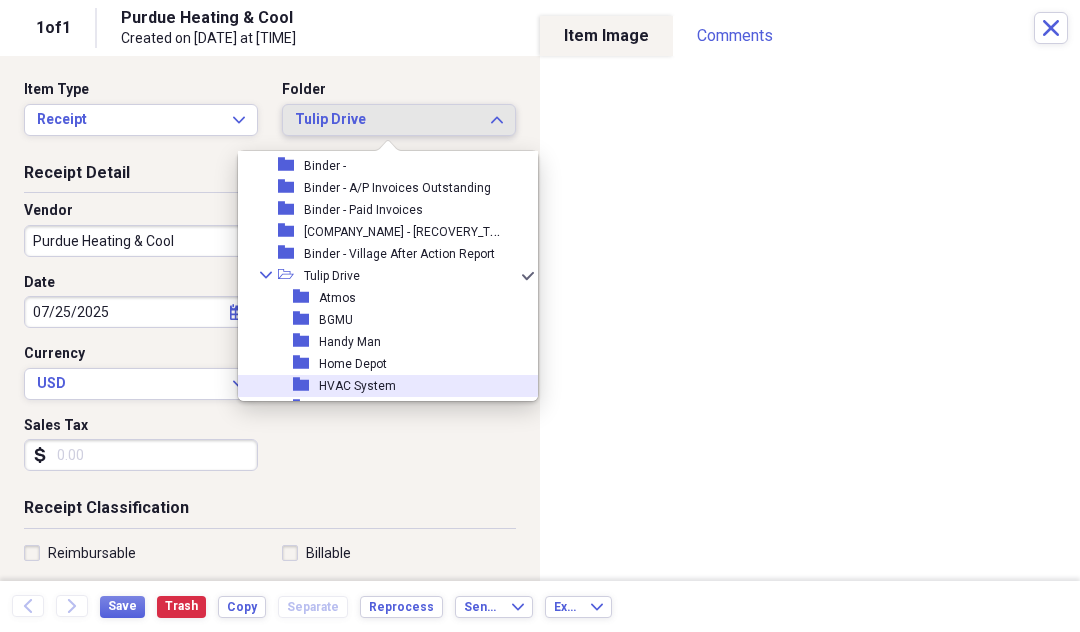 click on "HVAC System" at bounding box center (357, 386) 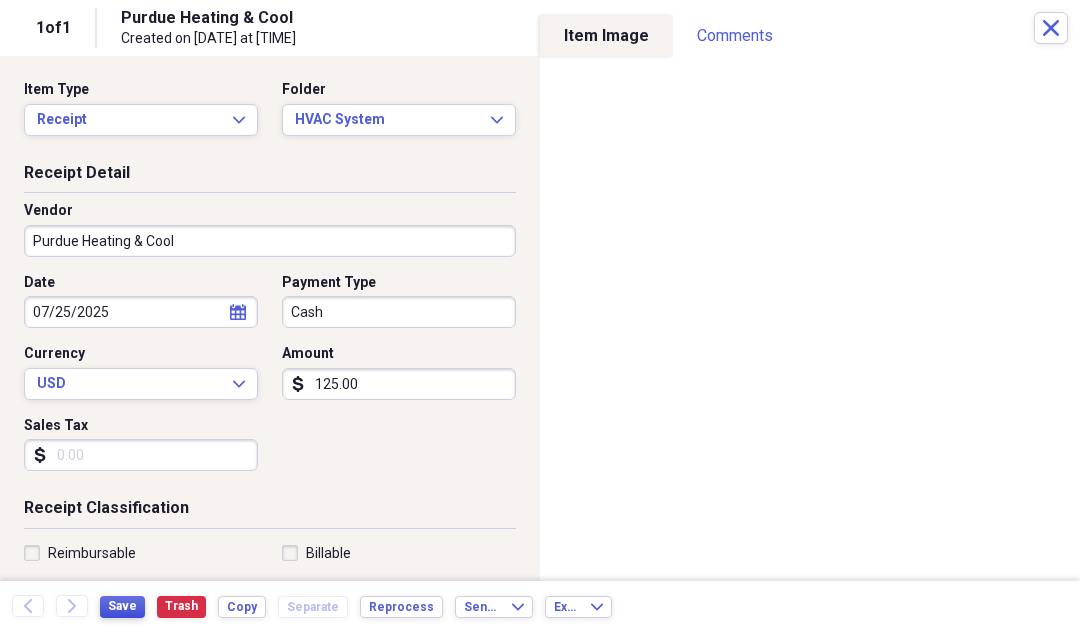 click on "Save" at bounding box center (122, 606) 